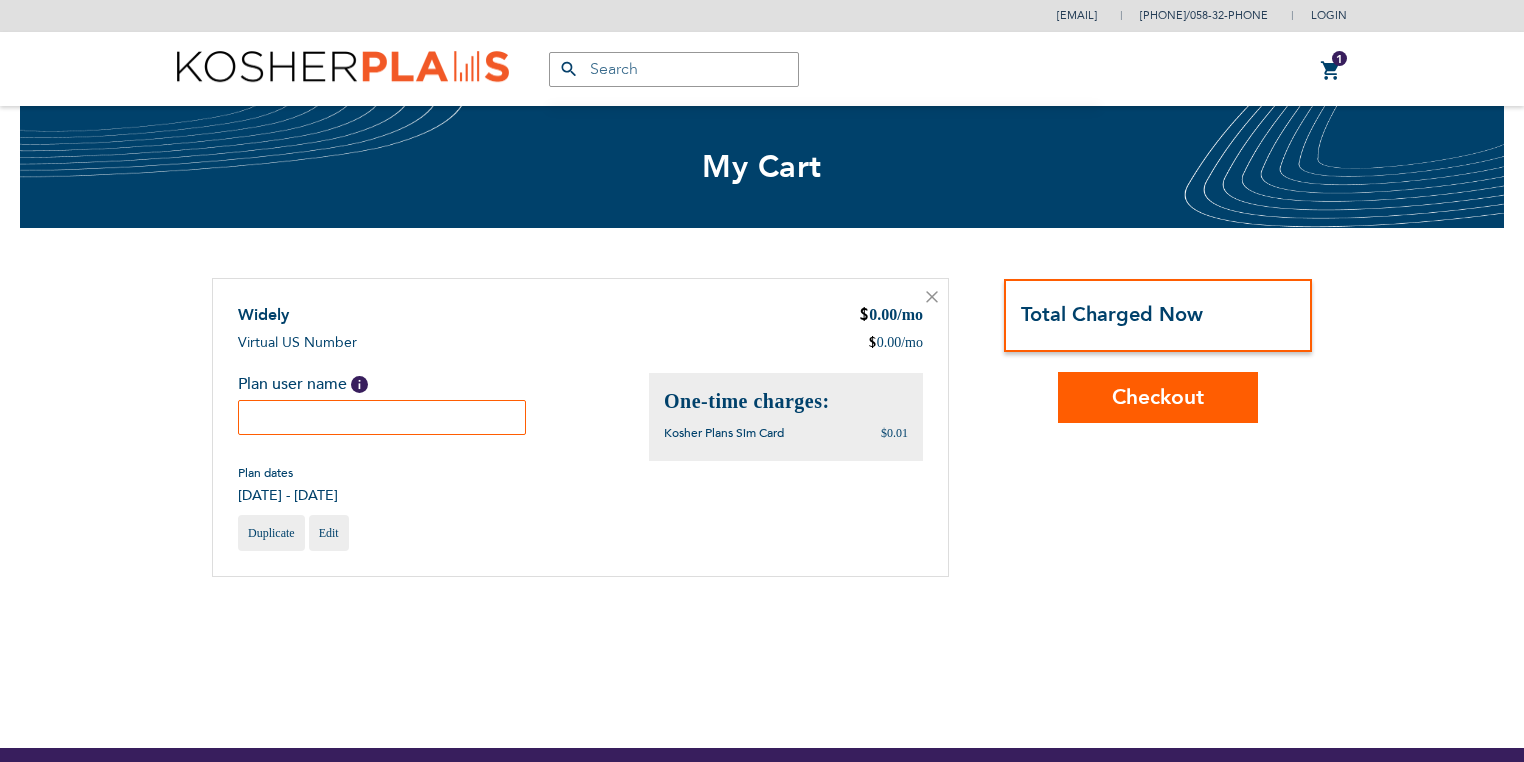 scroll, scrollTop: 0, scrollLeft: 0, axis: both 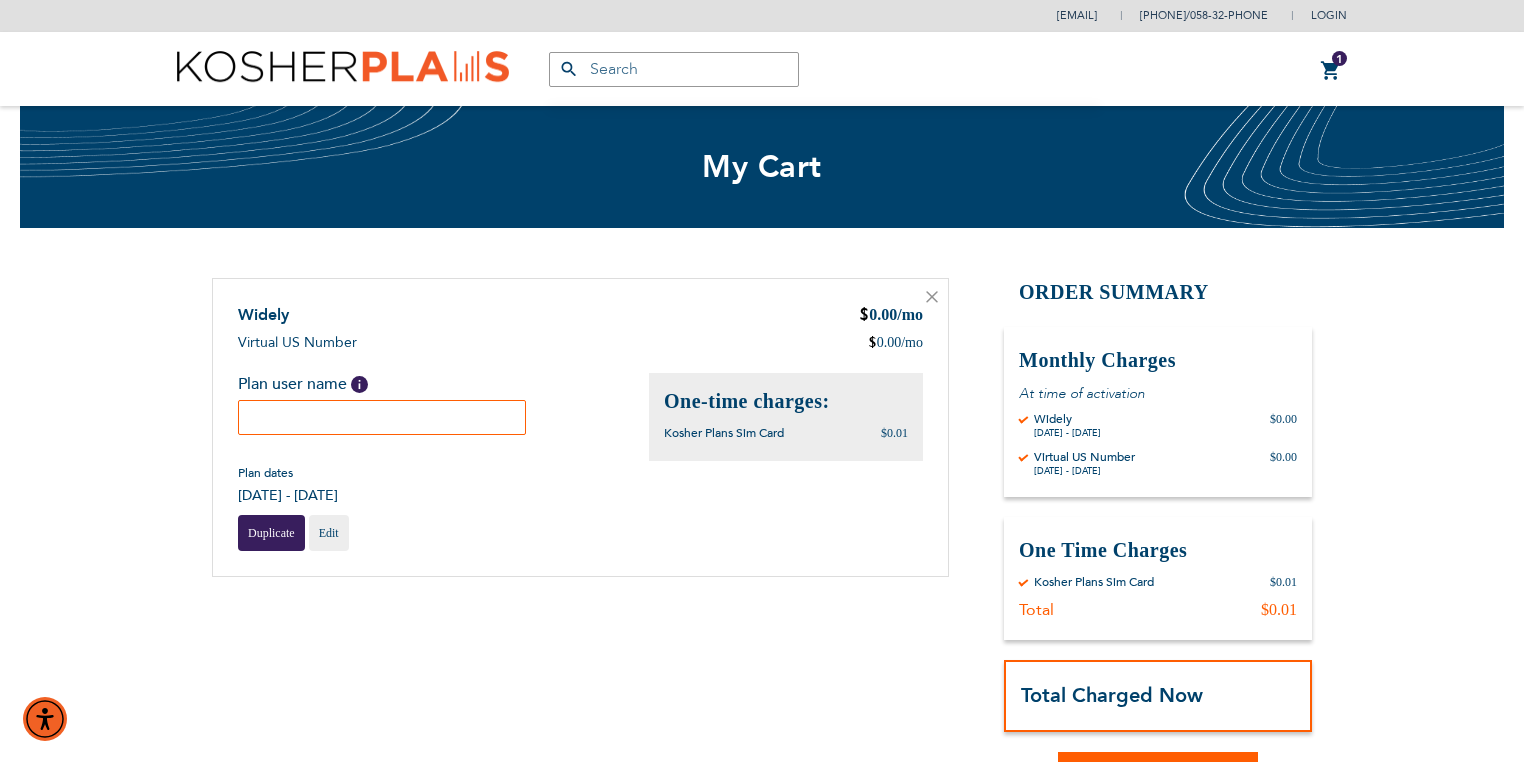 type on "[EMAIL]" 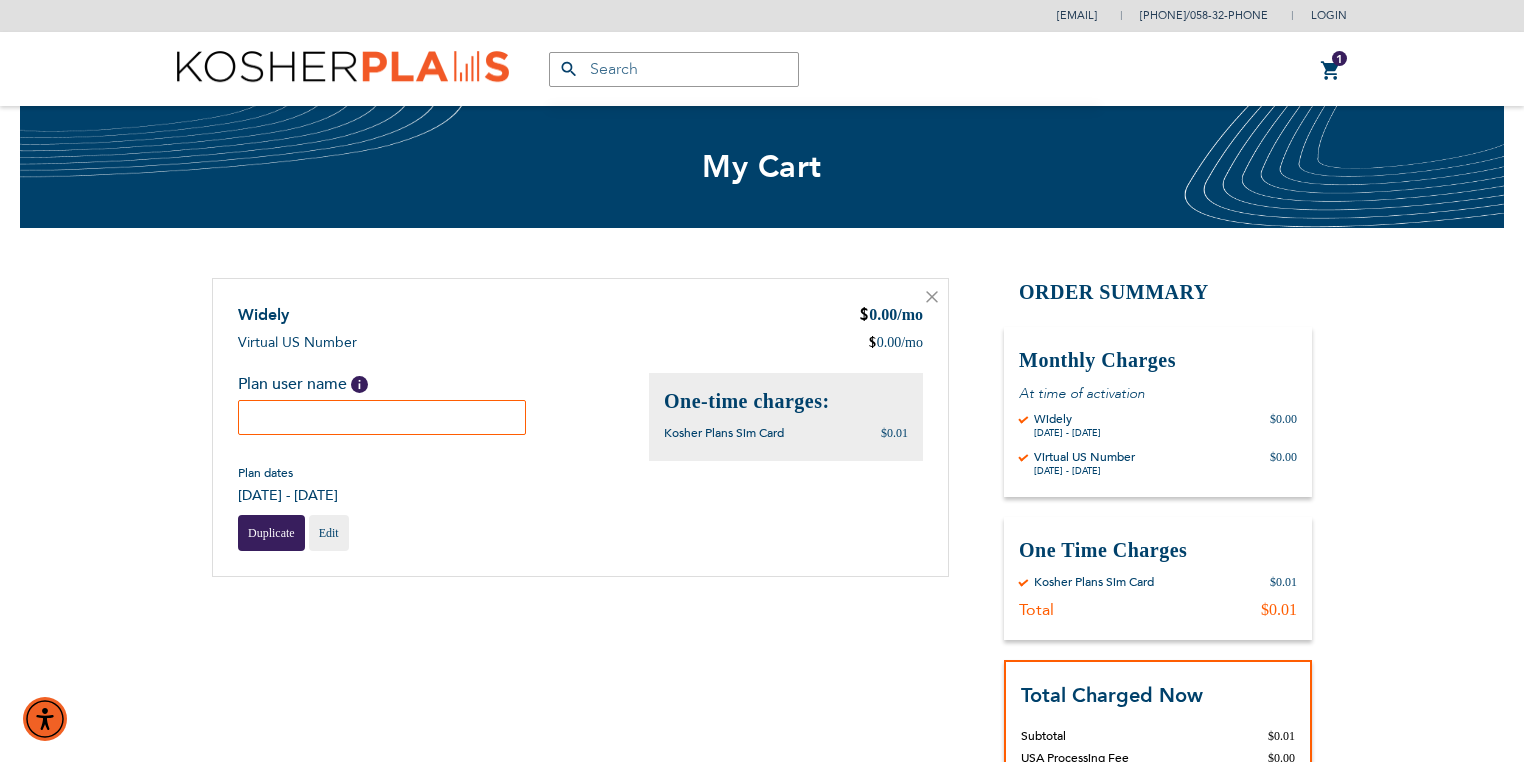 click on "Duplicate" at bounding box center (271, 533) 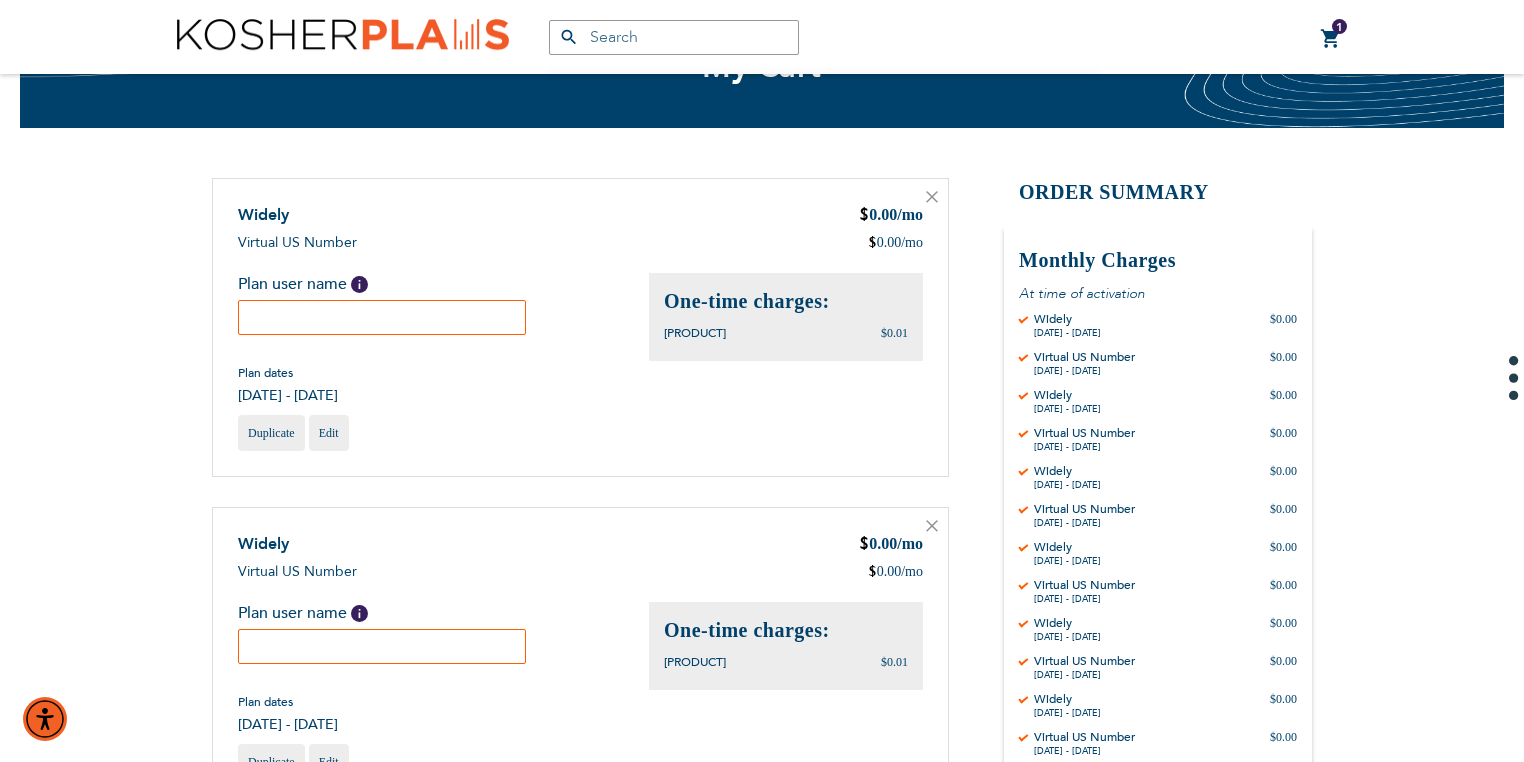 scroll, scrollTop: 0, scrollLeft: 0, axis: both 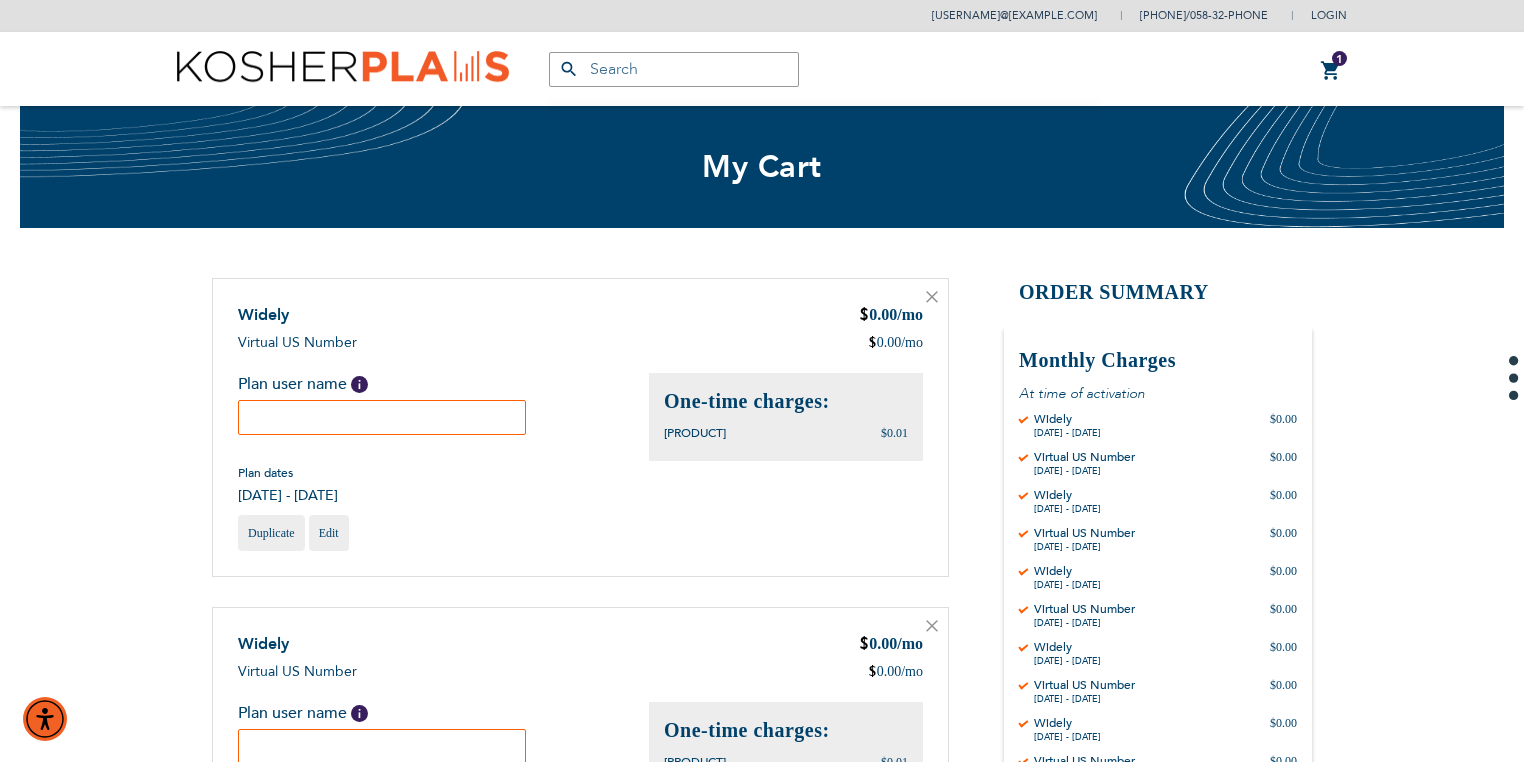 type on "[USERNAME]@[example.com]" 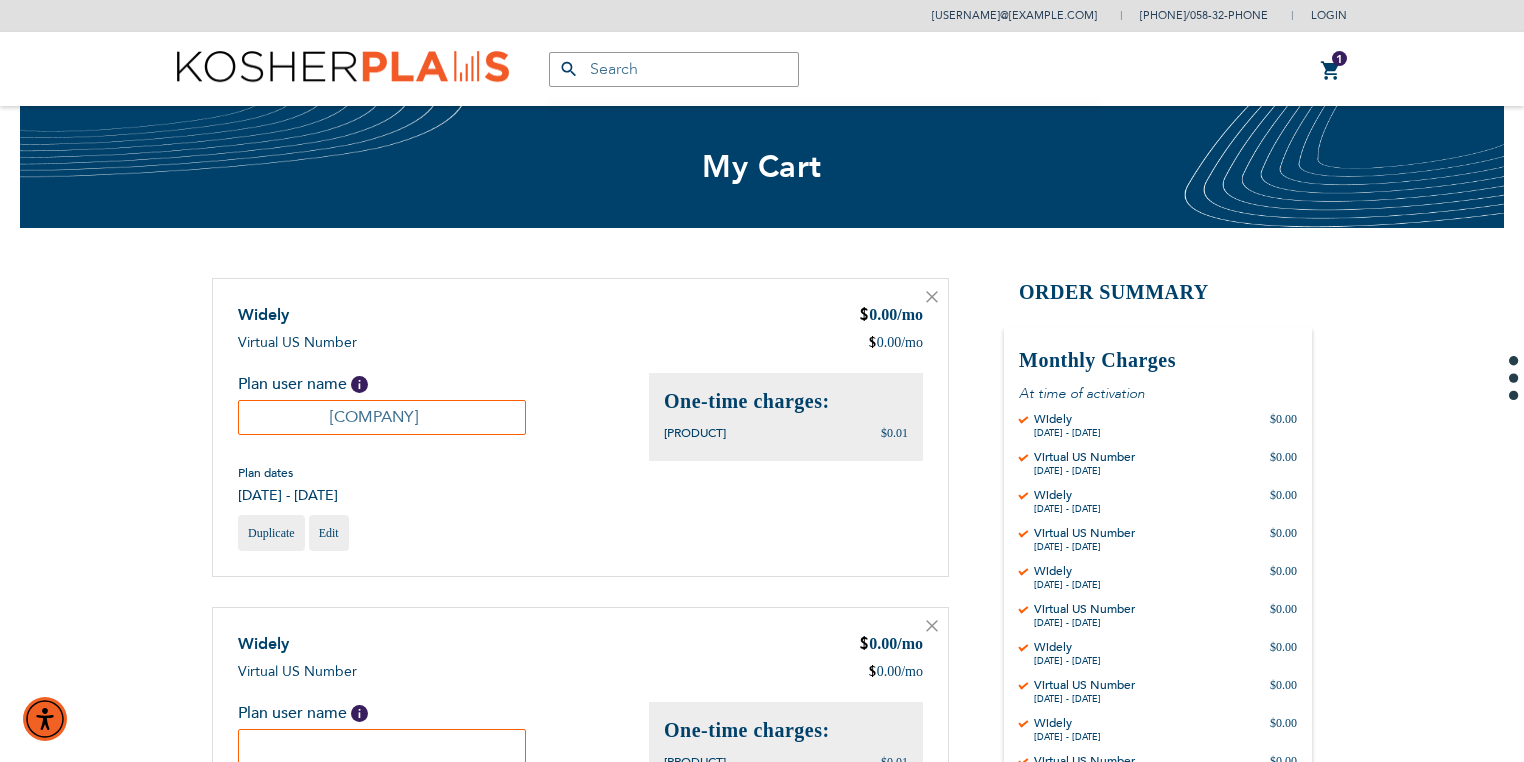 drag, startPoint x: 410, startPoint y: 420, endPoint x: 321, endPoint y: 424, distance: 89.08984 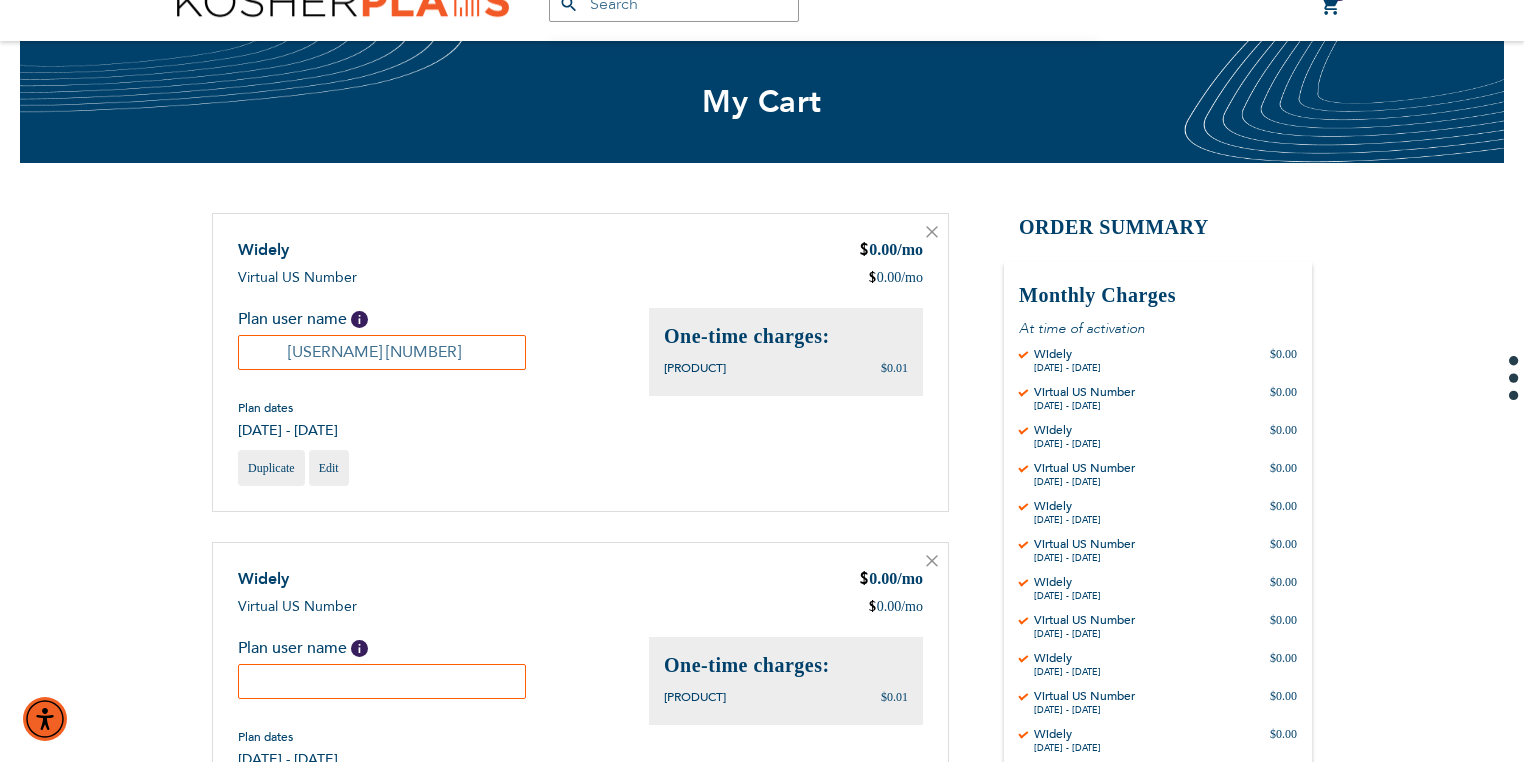scroll, scrollTop: 160, scrollLeft: 0, axis: vertical 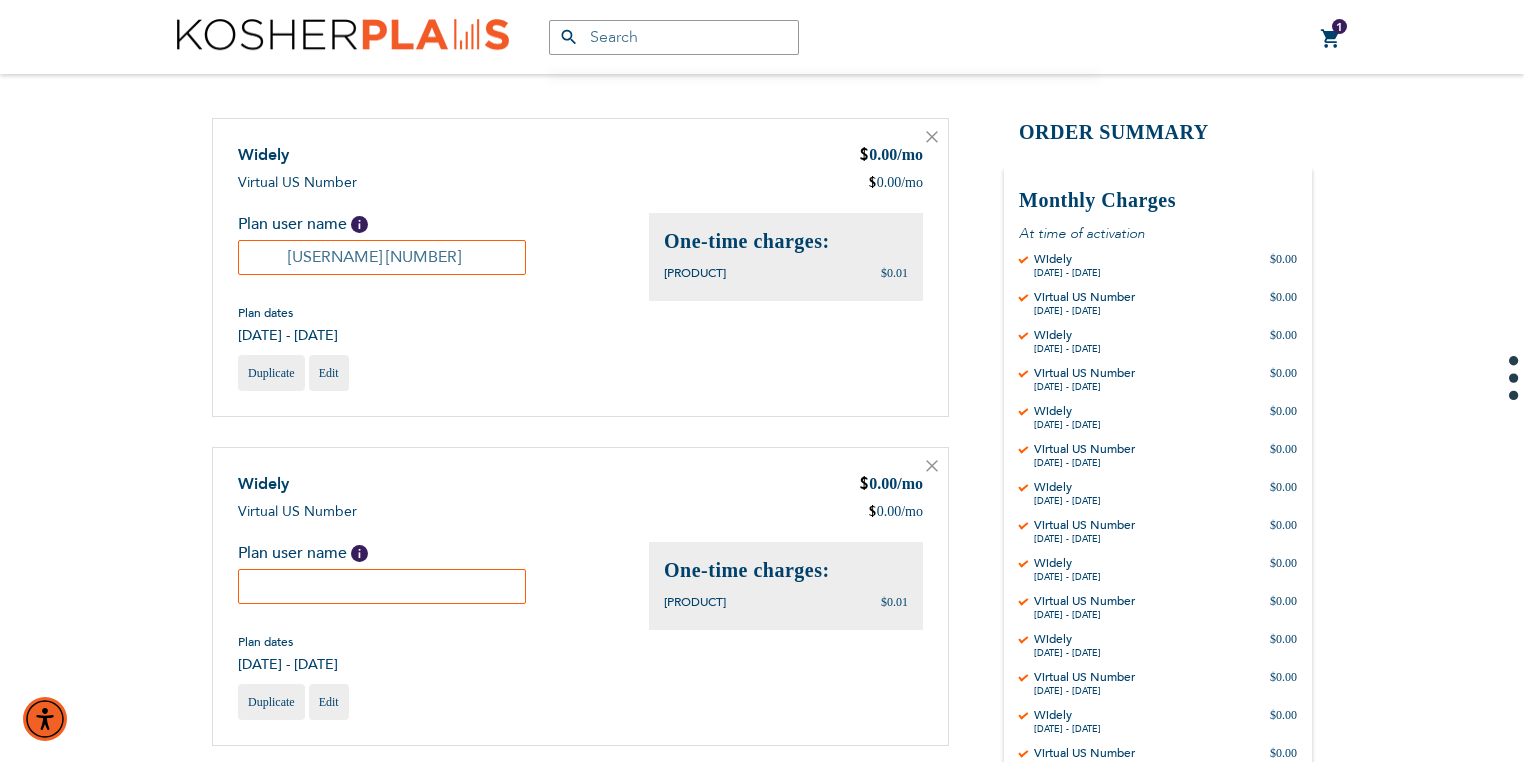 type on "[USERNAME] [NUMBER]" 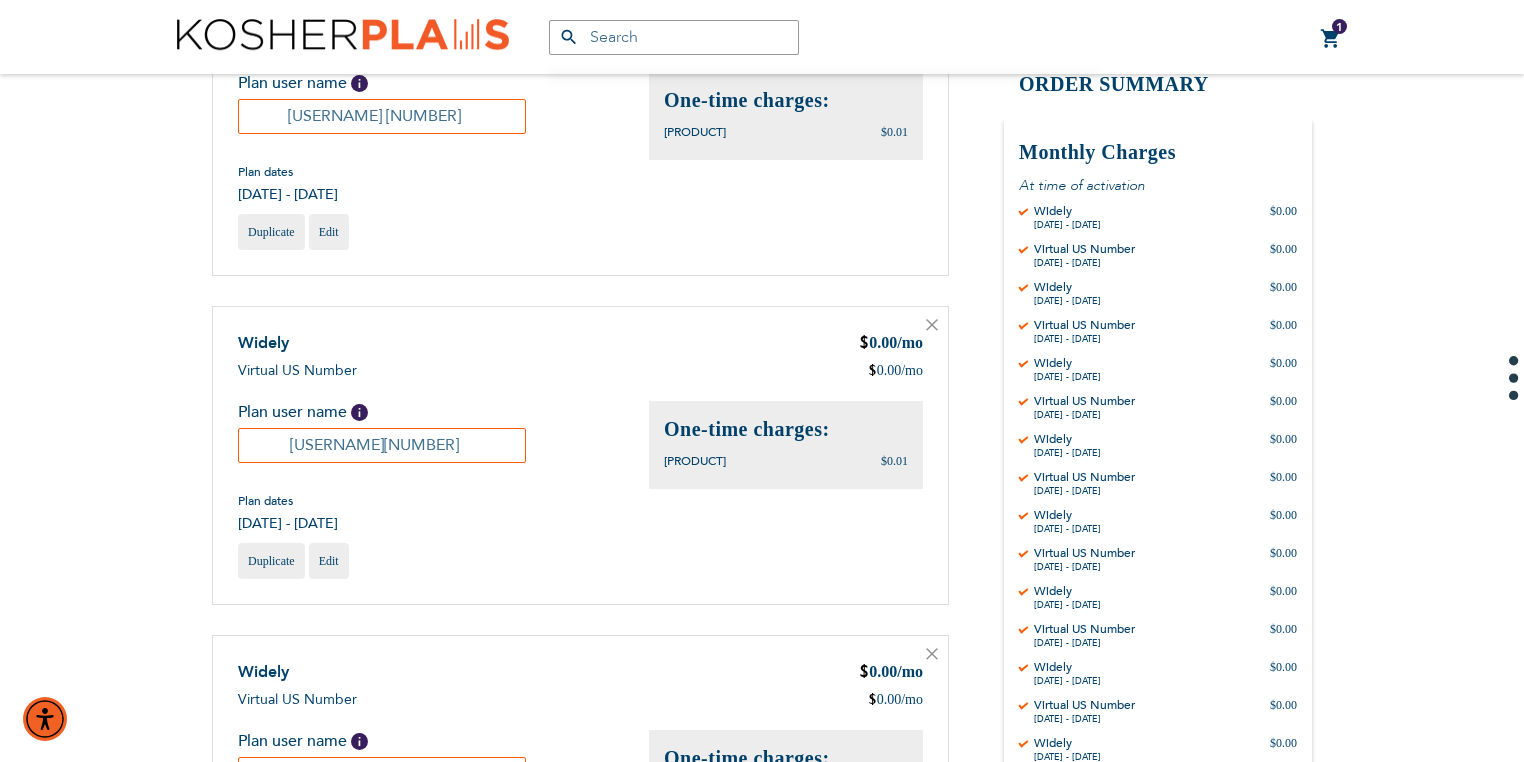 scroll, scrollTop: 480, scrollLeft: 0, axis: vertical 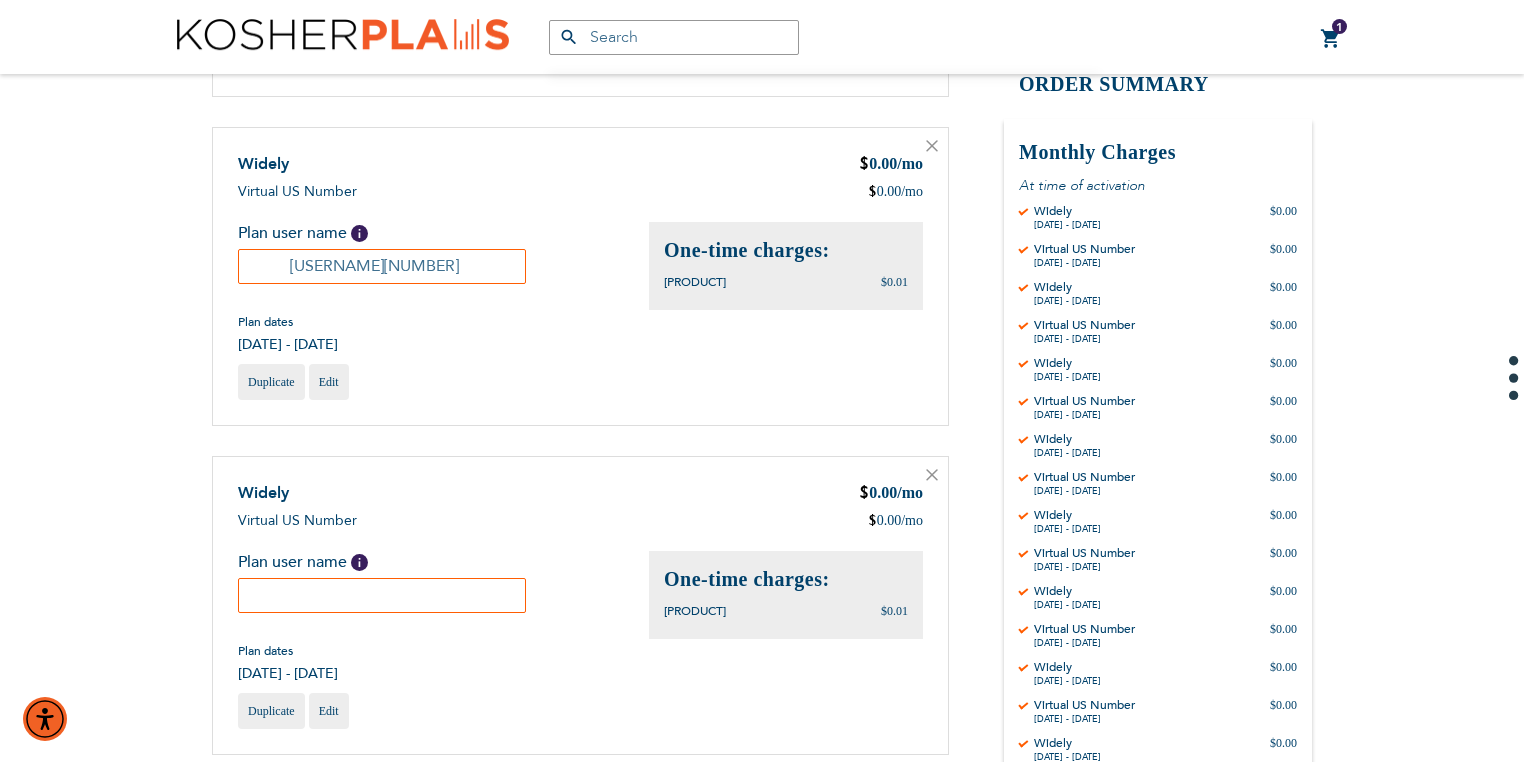 type on "[USERNAME][NUMBER]" 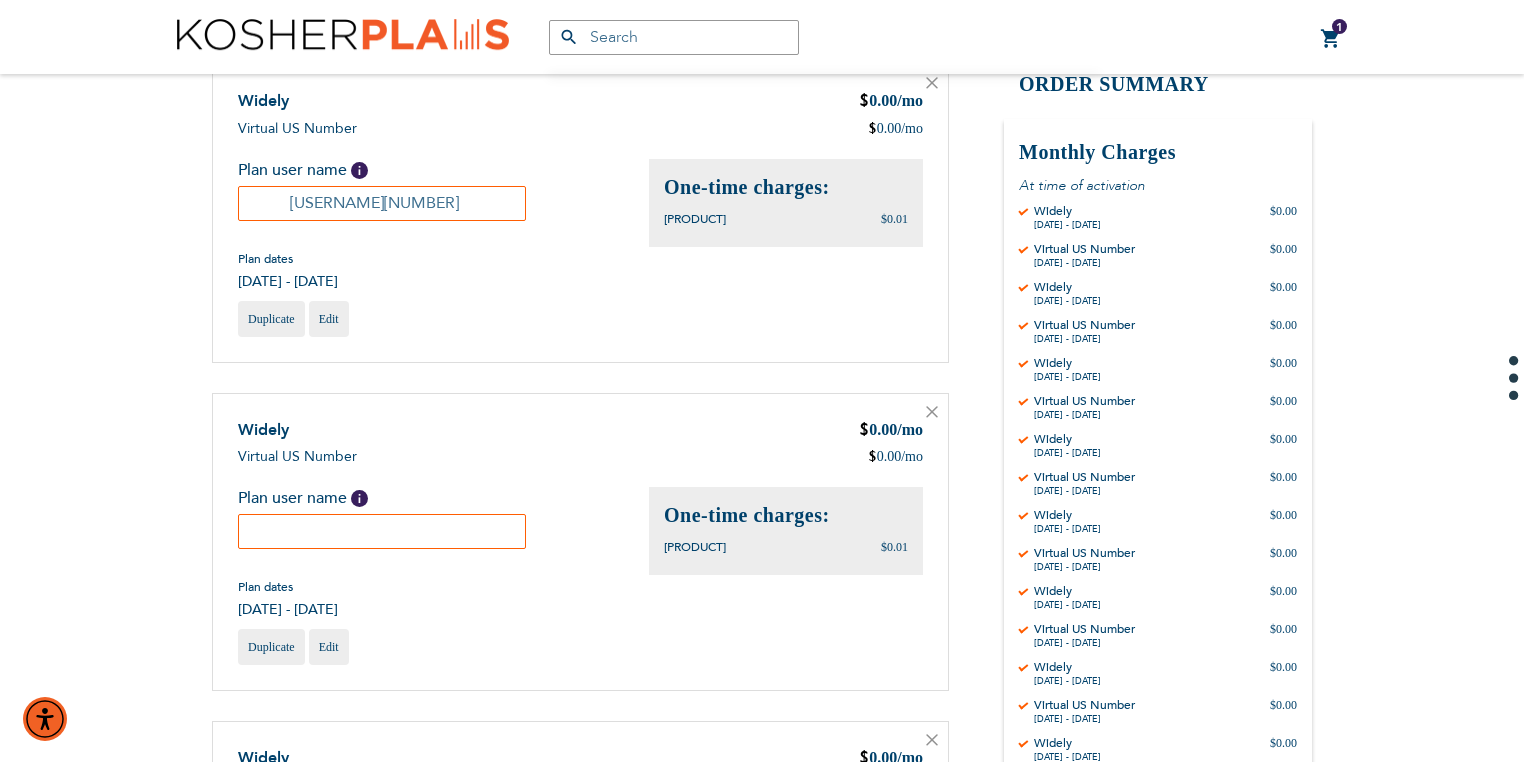 scroll, scrollTop: 880, scrollLeft: 0, axis: vertical 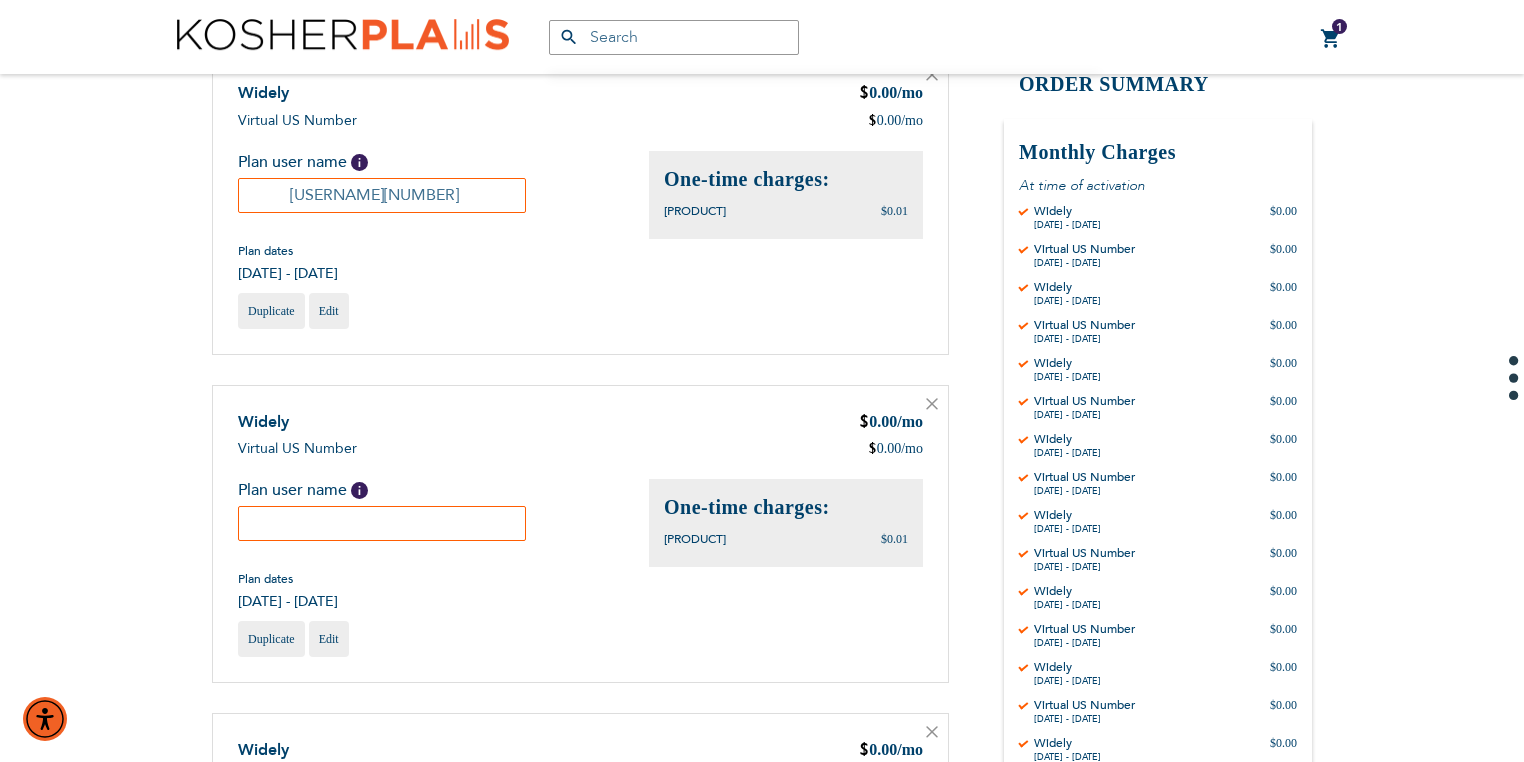 type on "[USERNAME][NUMBER]" 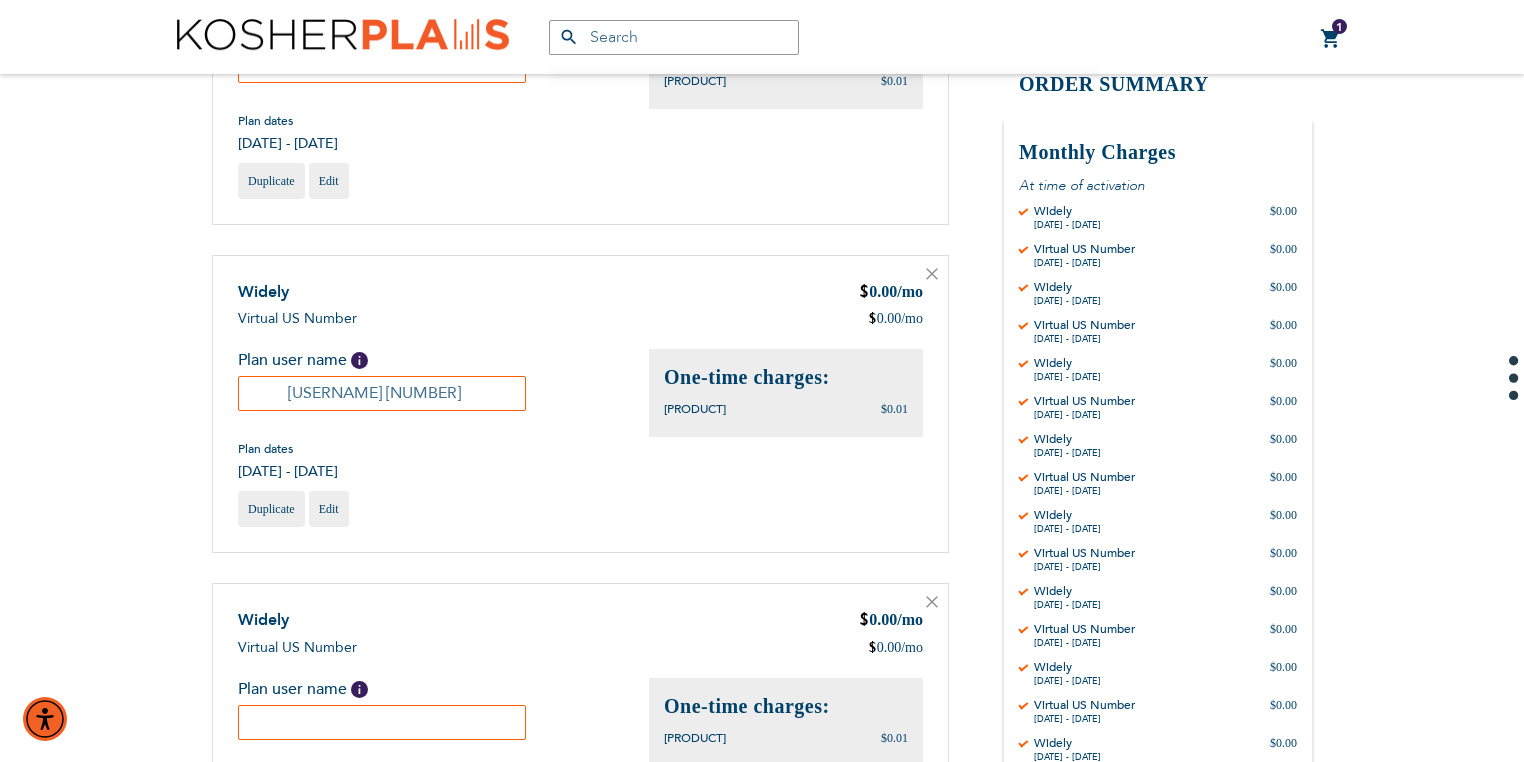 scroll, scrollTop: 1280, scrollLeft: 0, axis: vertical 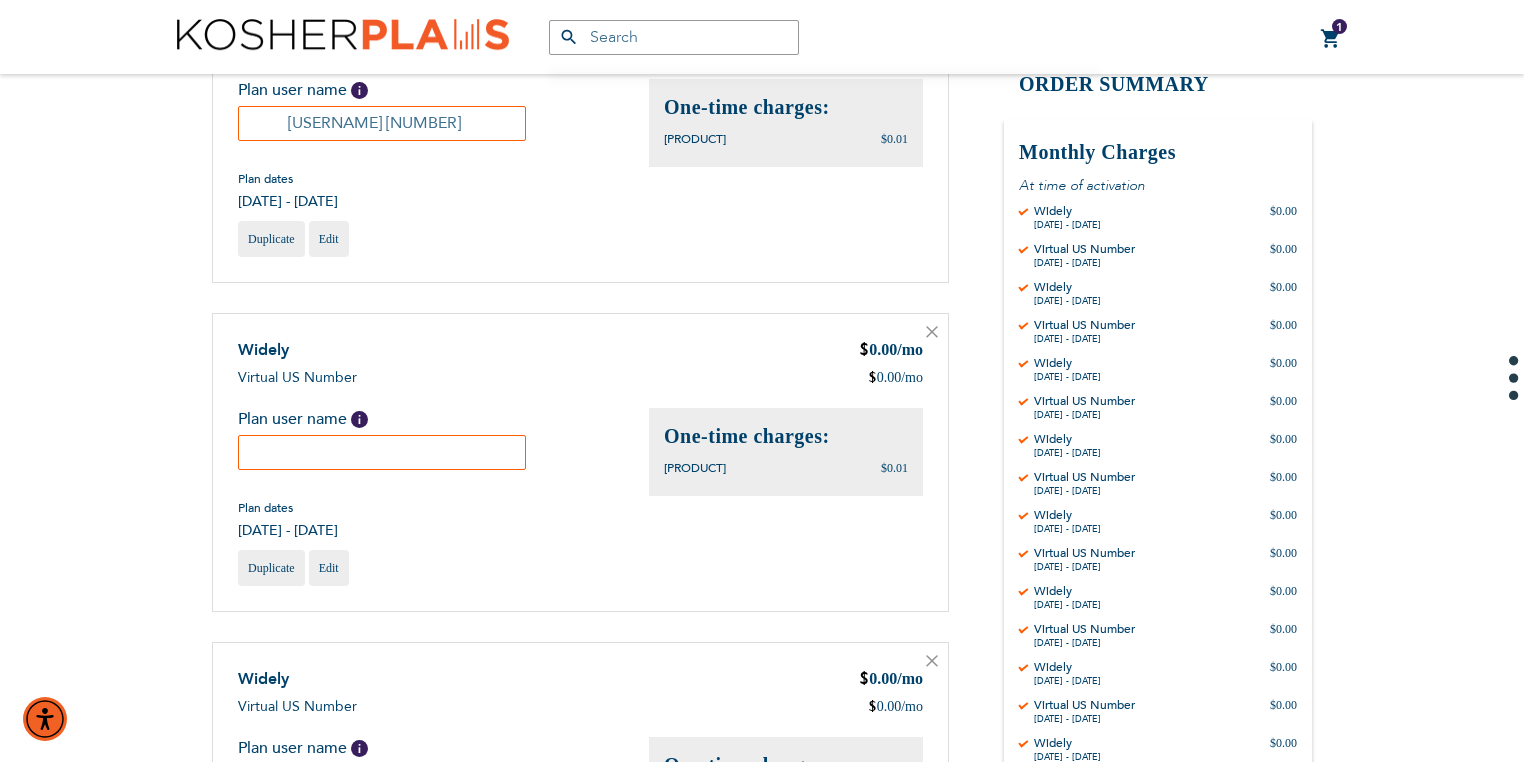 type on "Nesivos 14" 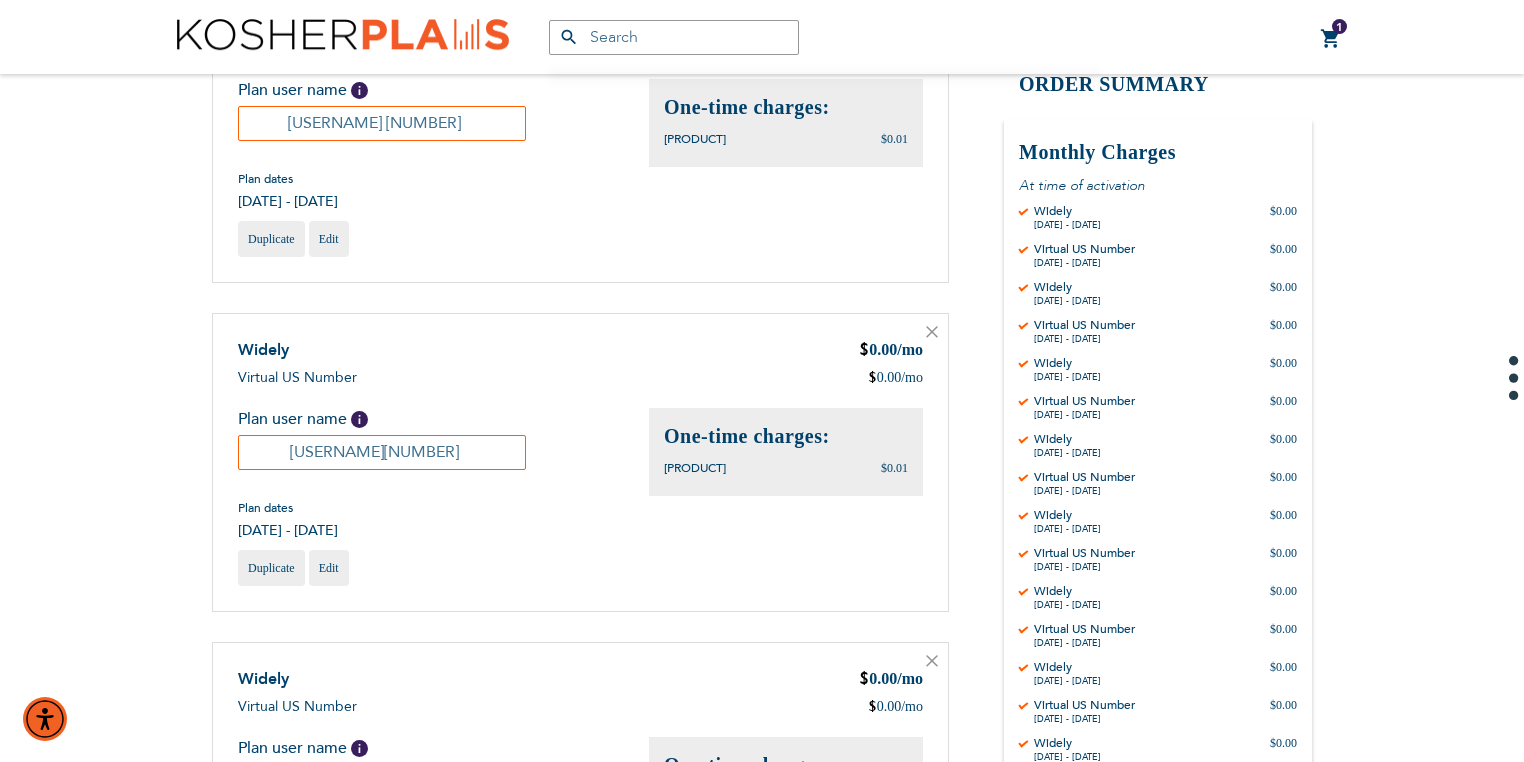 click on "Nesivos015" at bounding box center (382, 452) 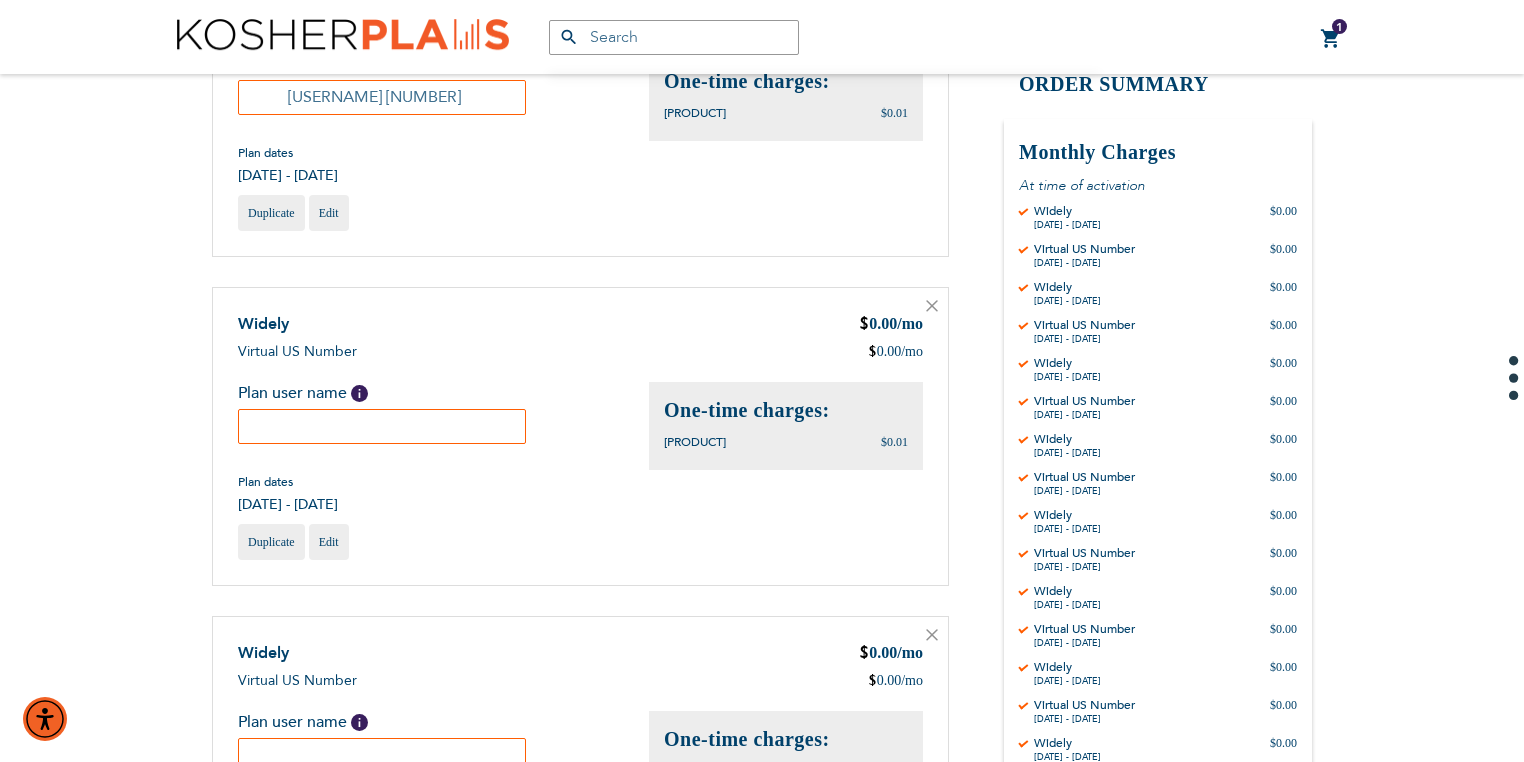 scroll, scrollTop: 1680, scrollLeft: 0, axis: vertical 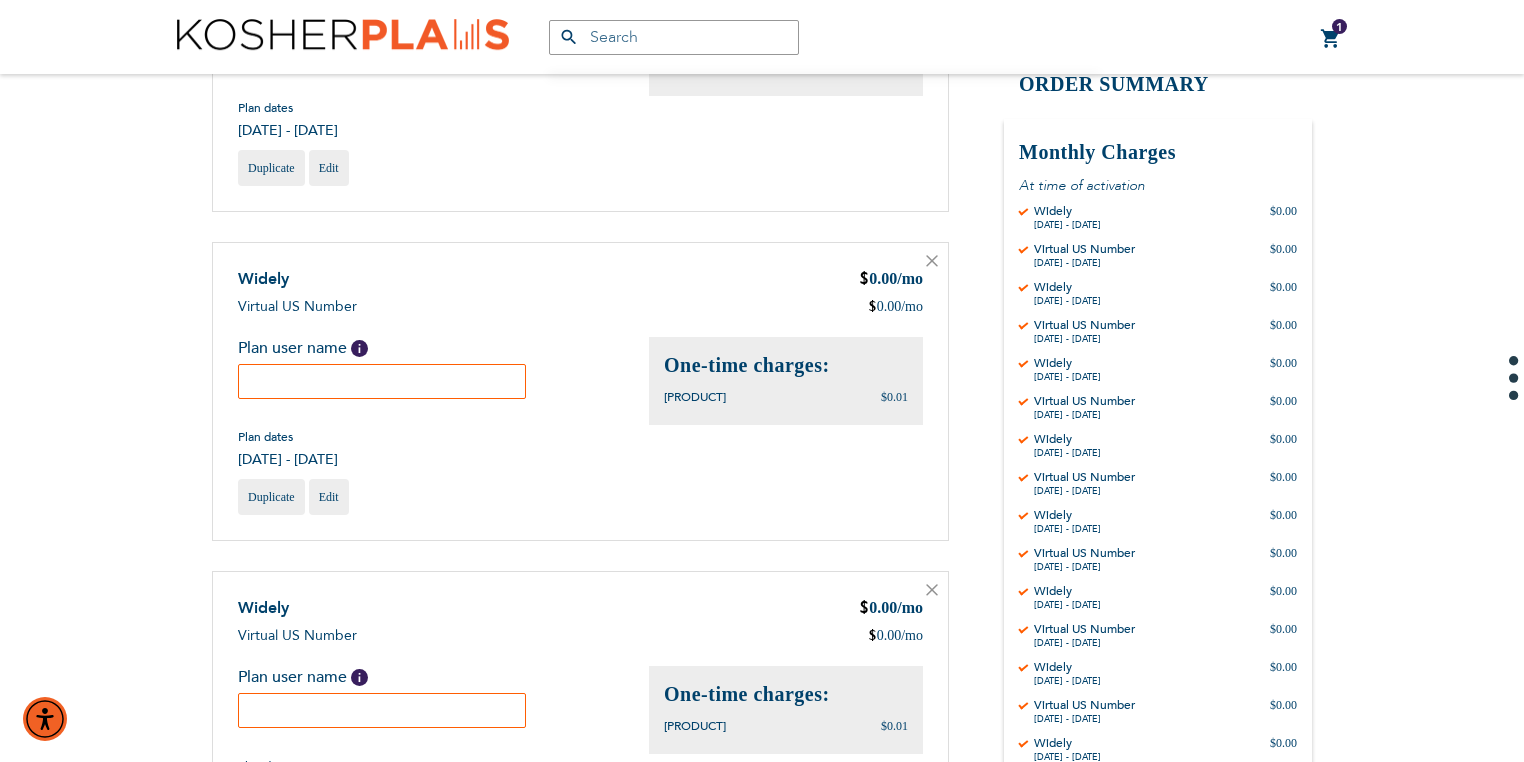 type on "Nesivos 15" 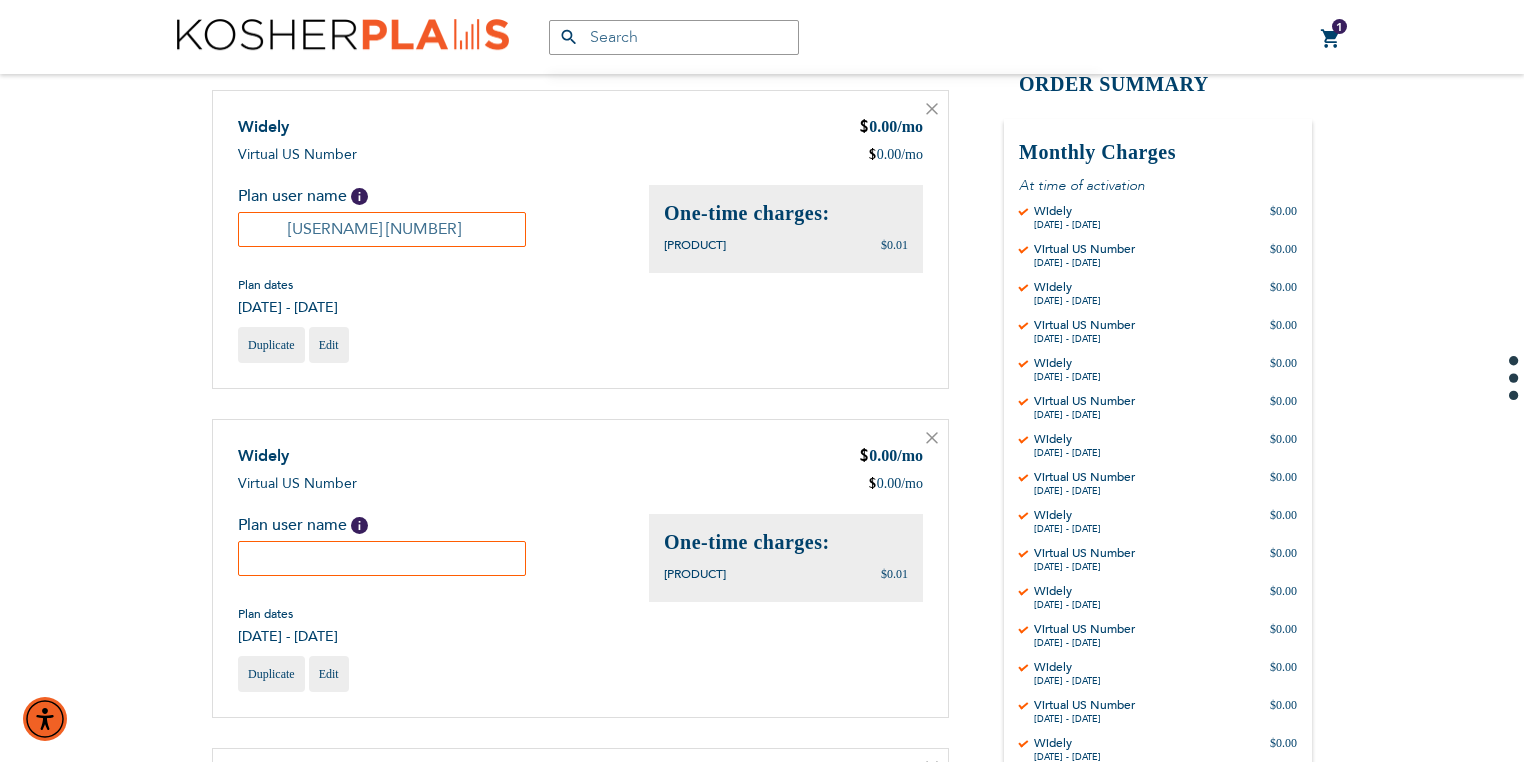 scroll, scrollTop: 1840, scrollLeft: 0, axis: vertical 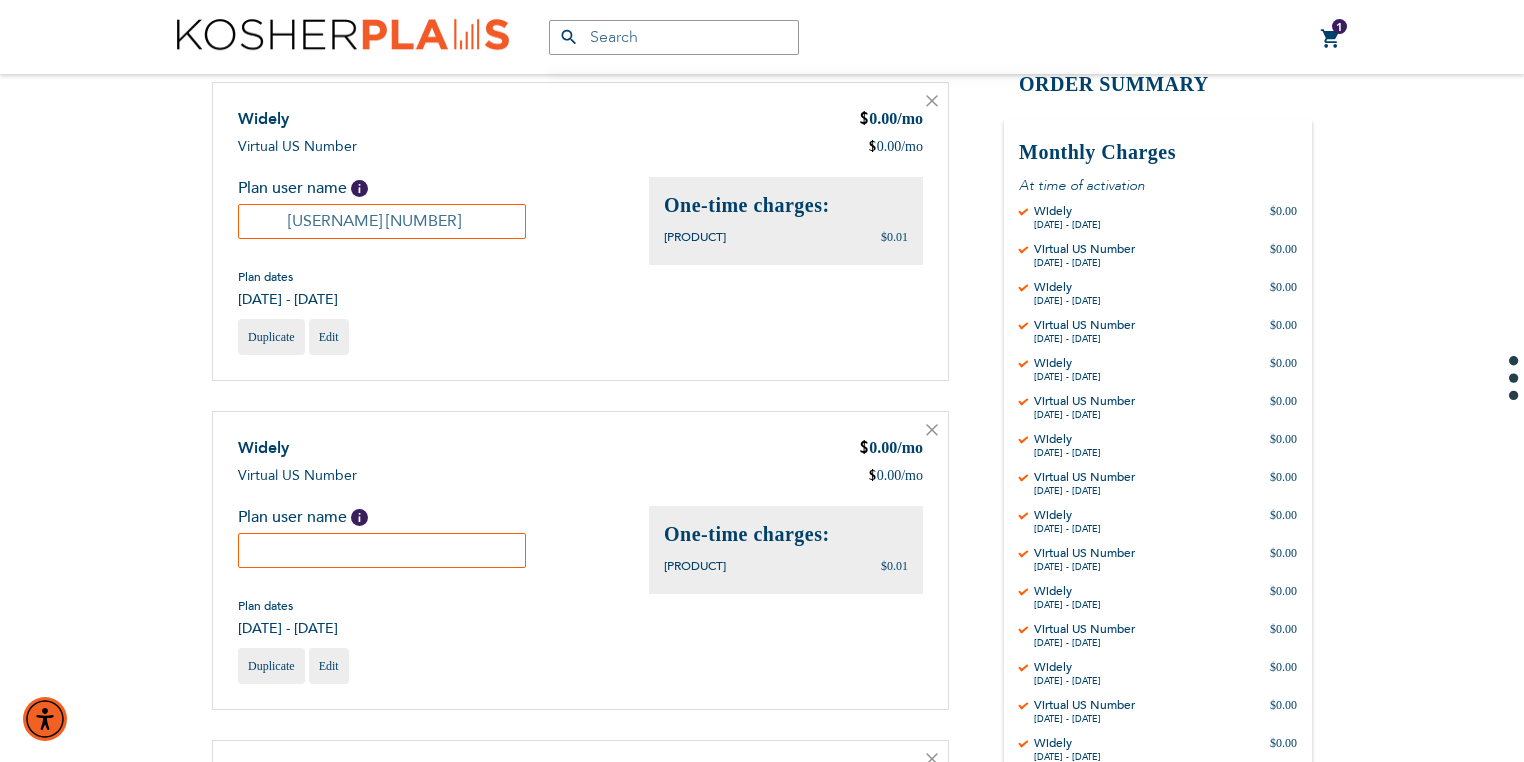type on "Nesivos 16" 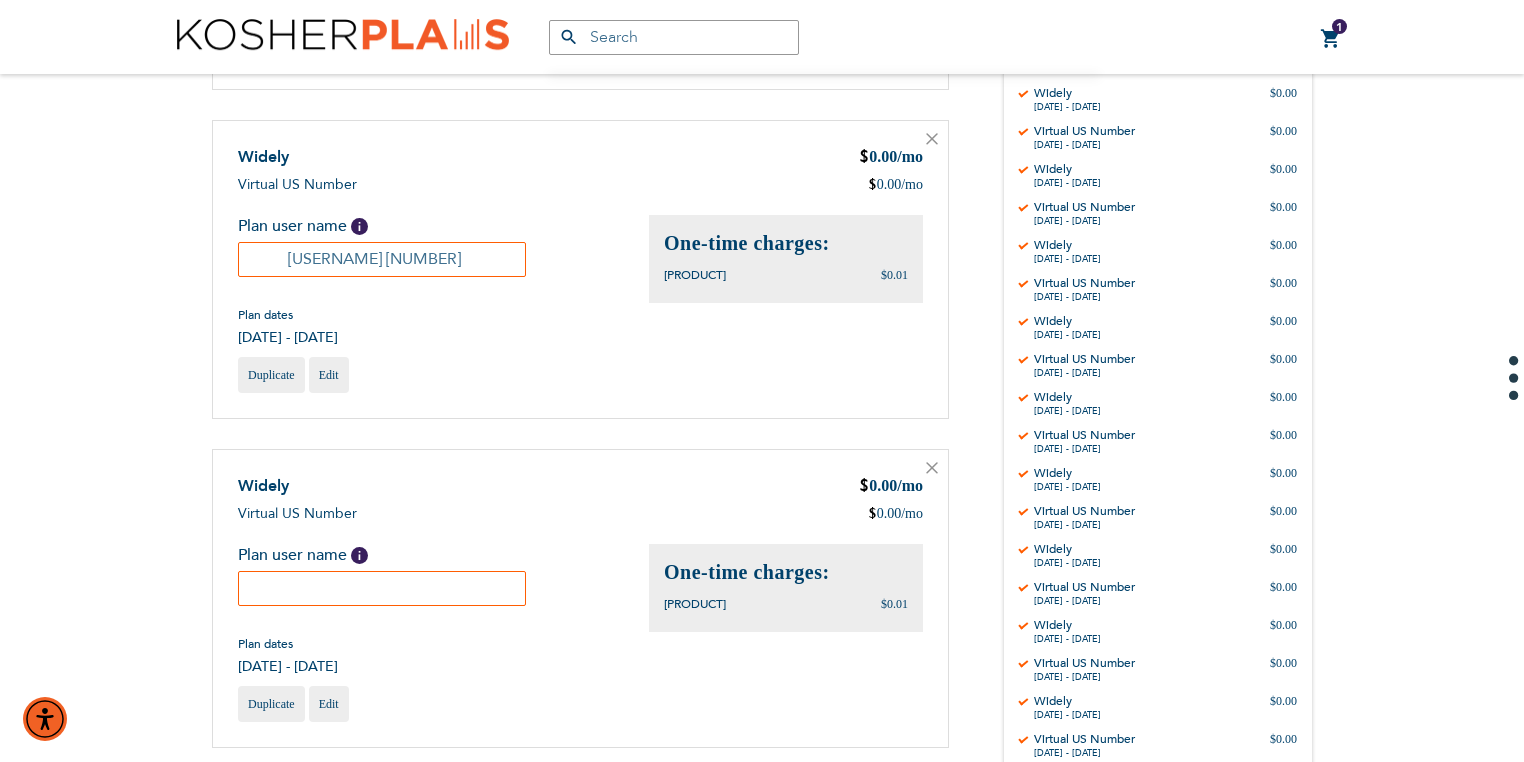 scroll, scrollTop: 2160, scrollLeft: 0, axis: vertical 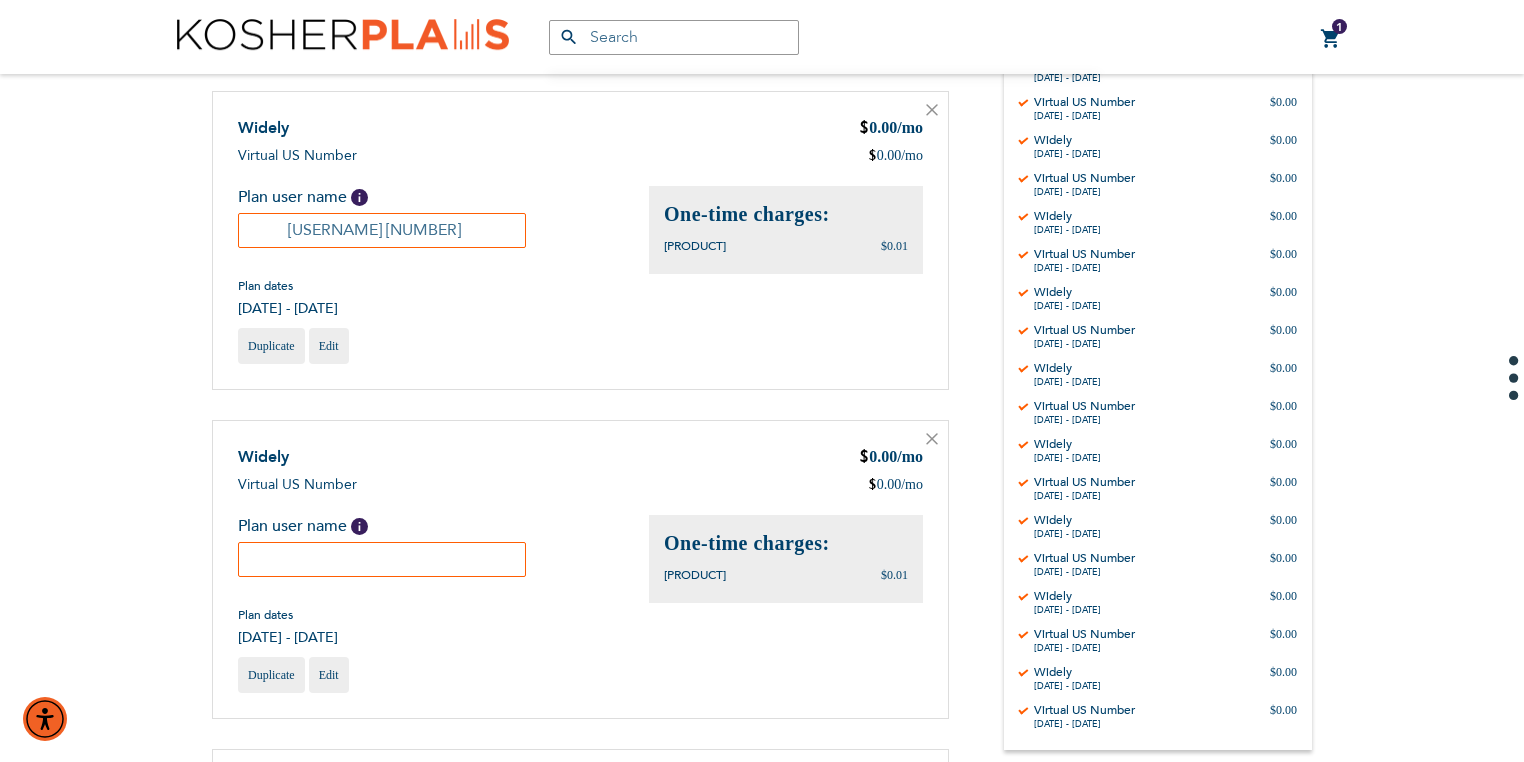 type on "Nesivos 17" 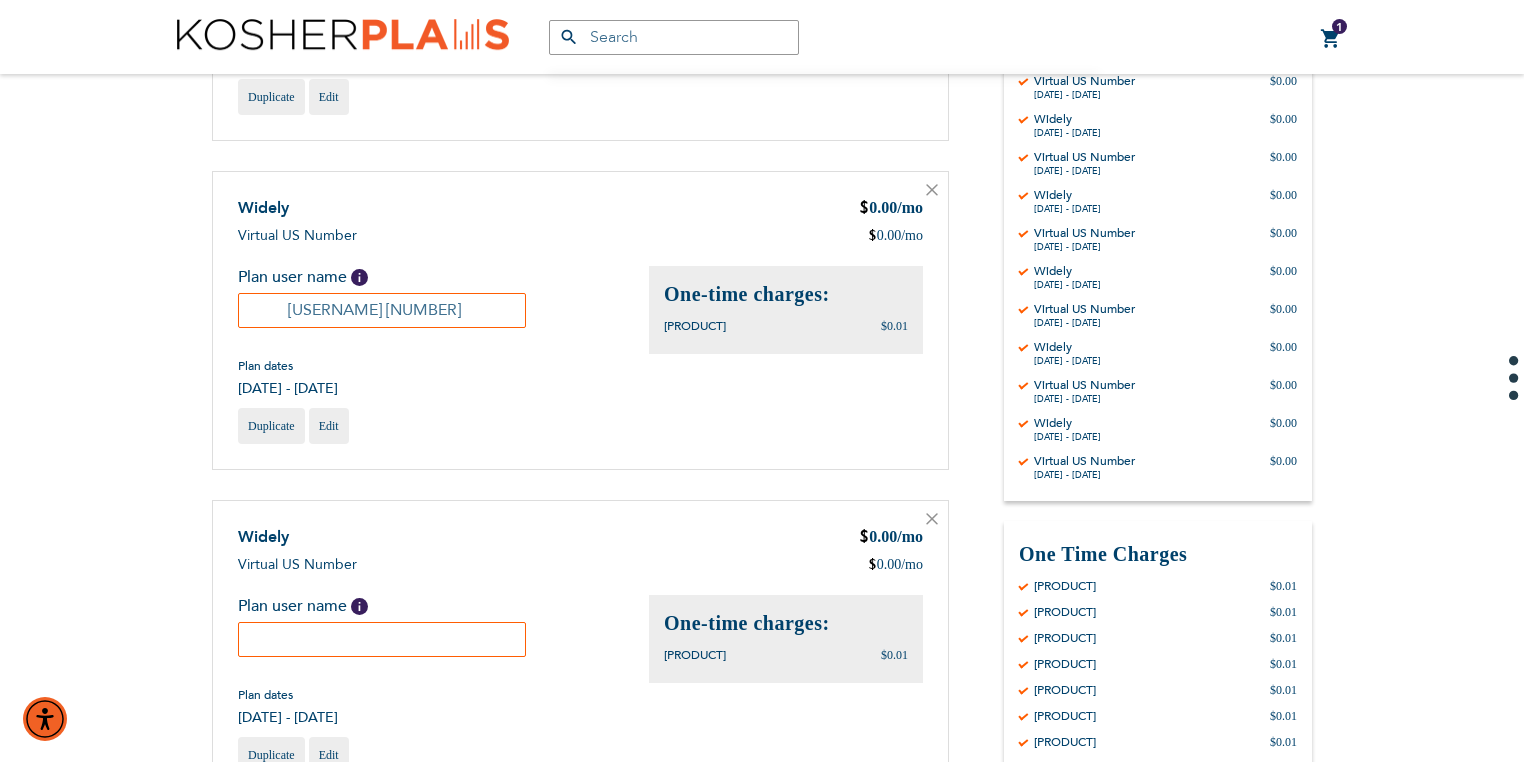 scroll, scrollTop: 2480, scrollLeft: 0, axis: vertical 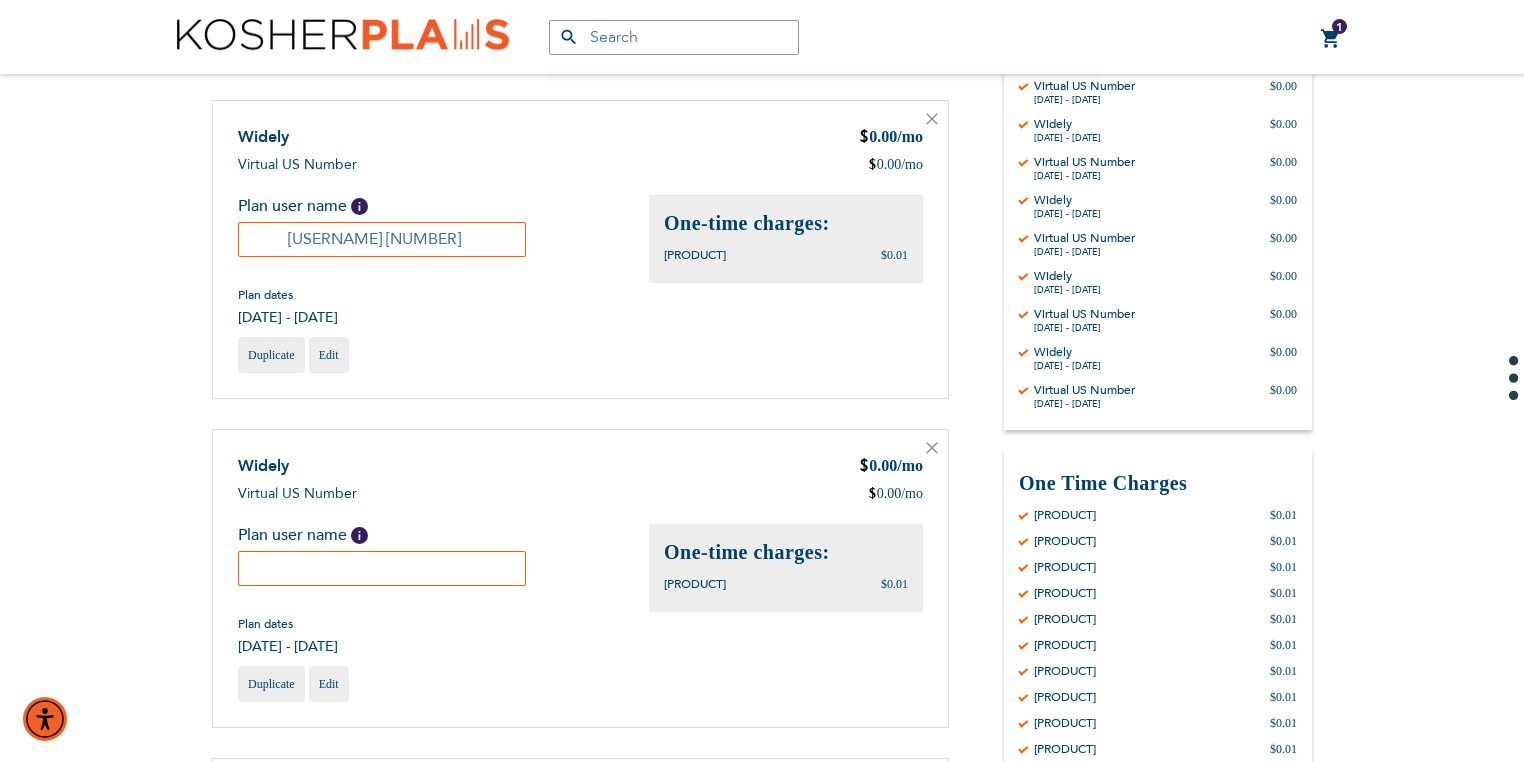 type on "Nesivos 18" 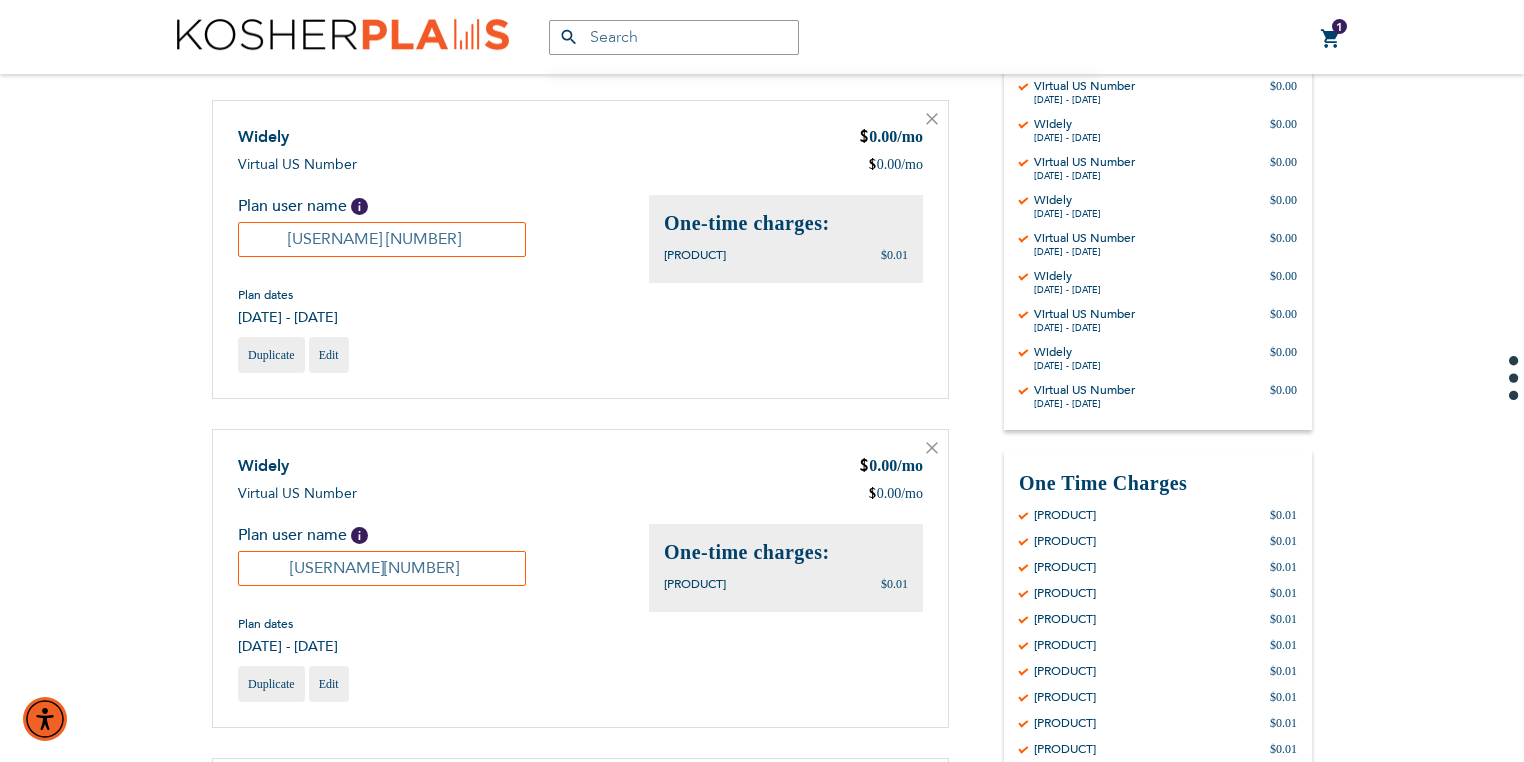 scroll, scrollTop: 2560, scrollLeft: 0, axis: vertical 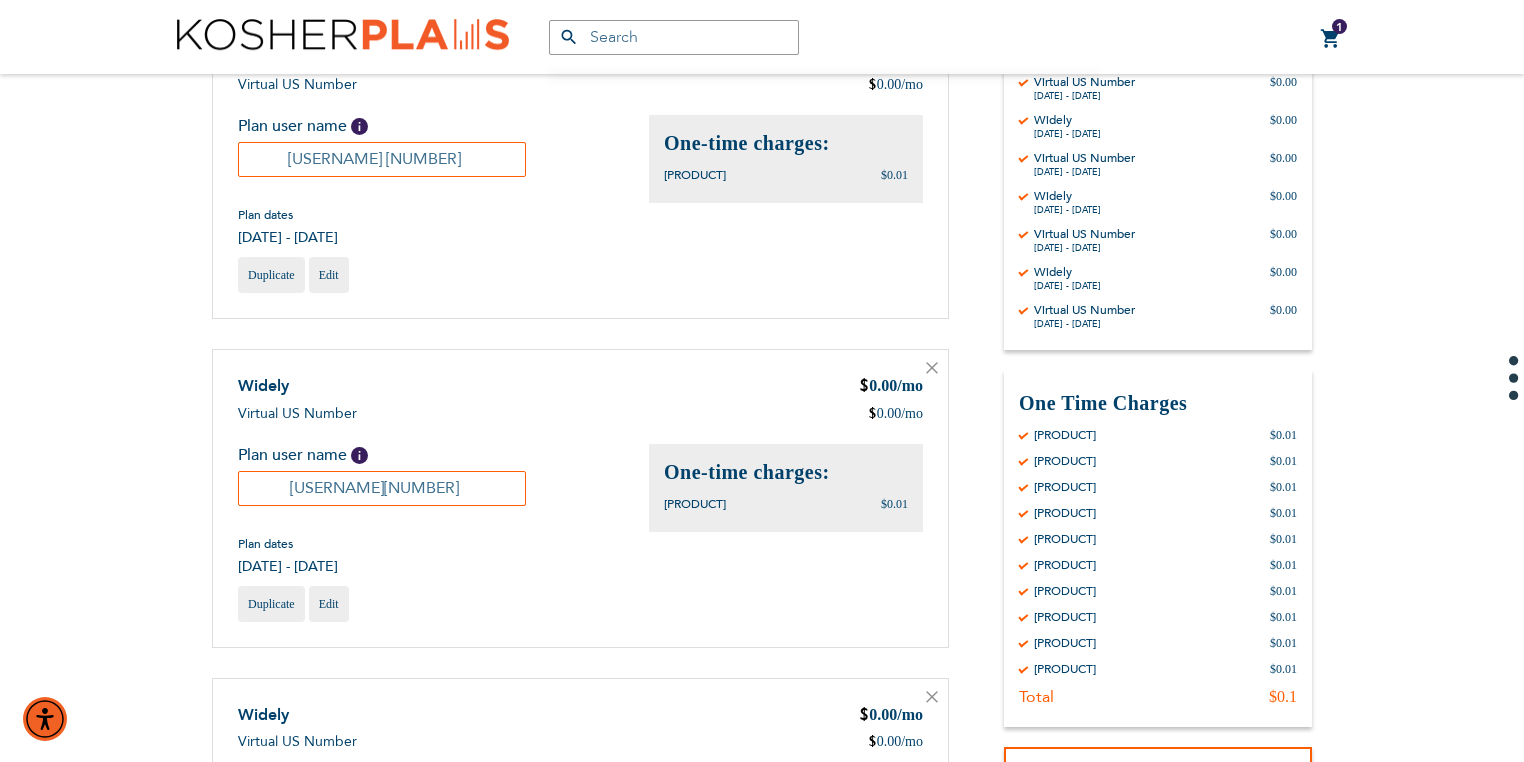 click on "Nesivos19" at bounding box center [382, 488] 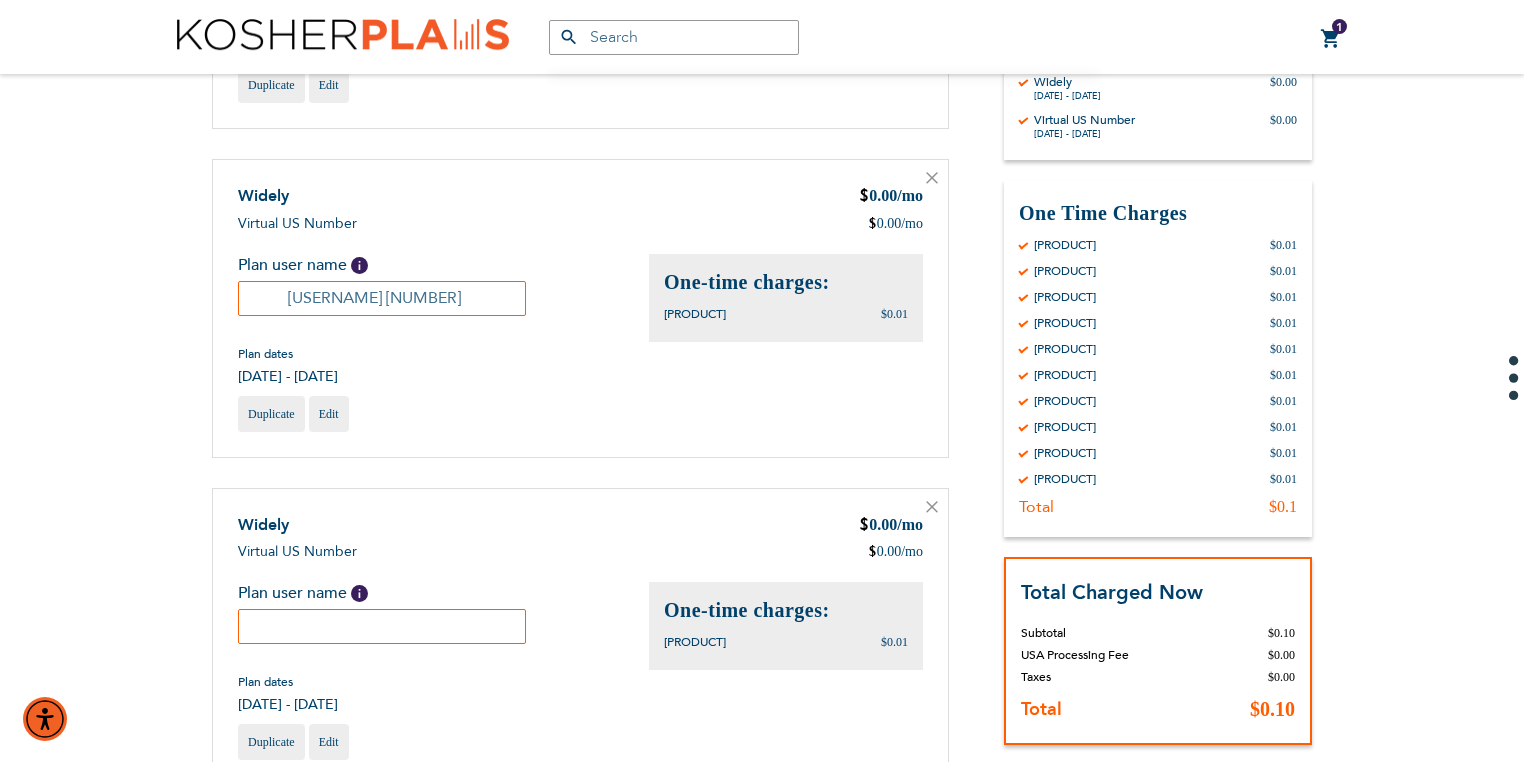 scroll, scrollTop: 2960, scrollLeft: 0, axis: vertical 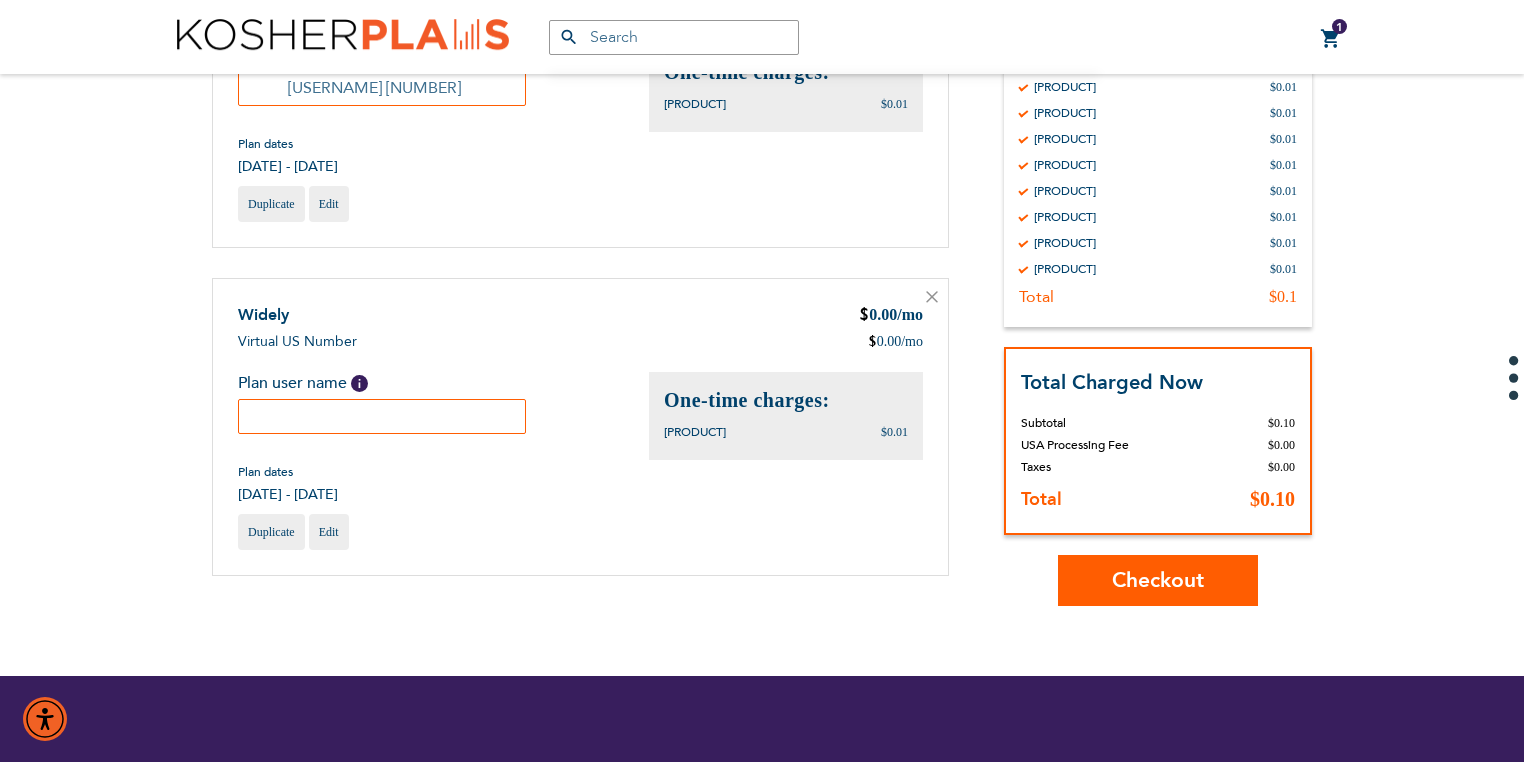 type on "Nesivos 19" 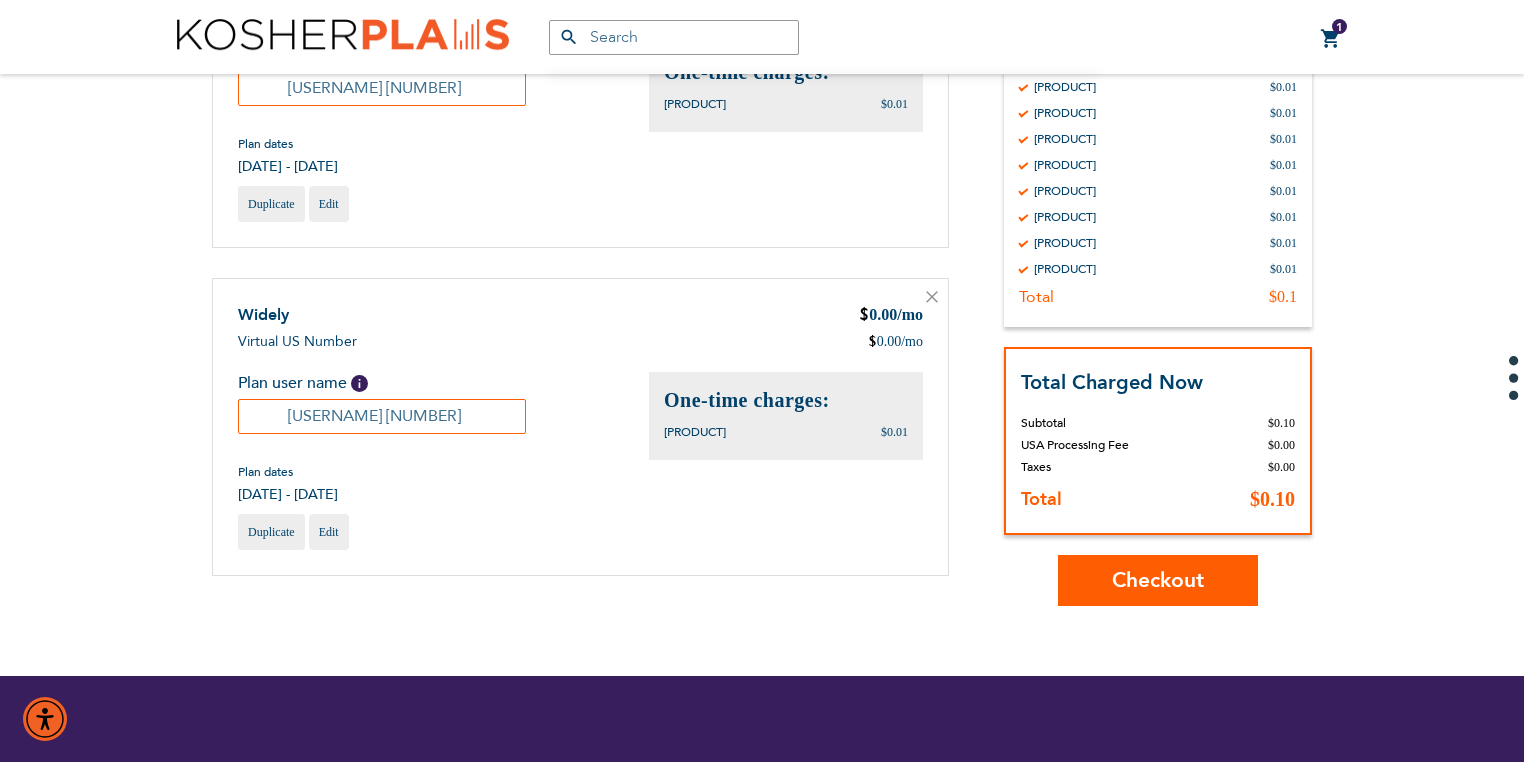 type on "Nesivos 20" 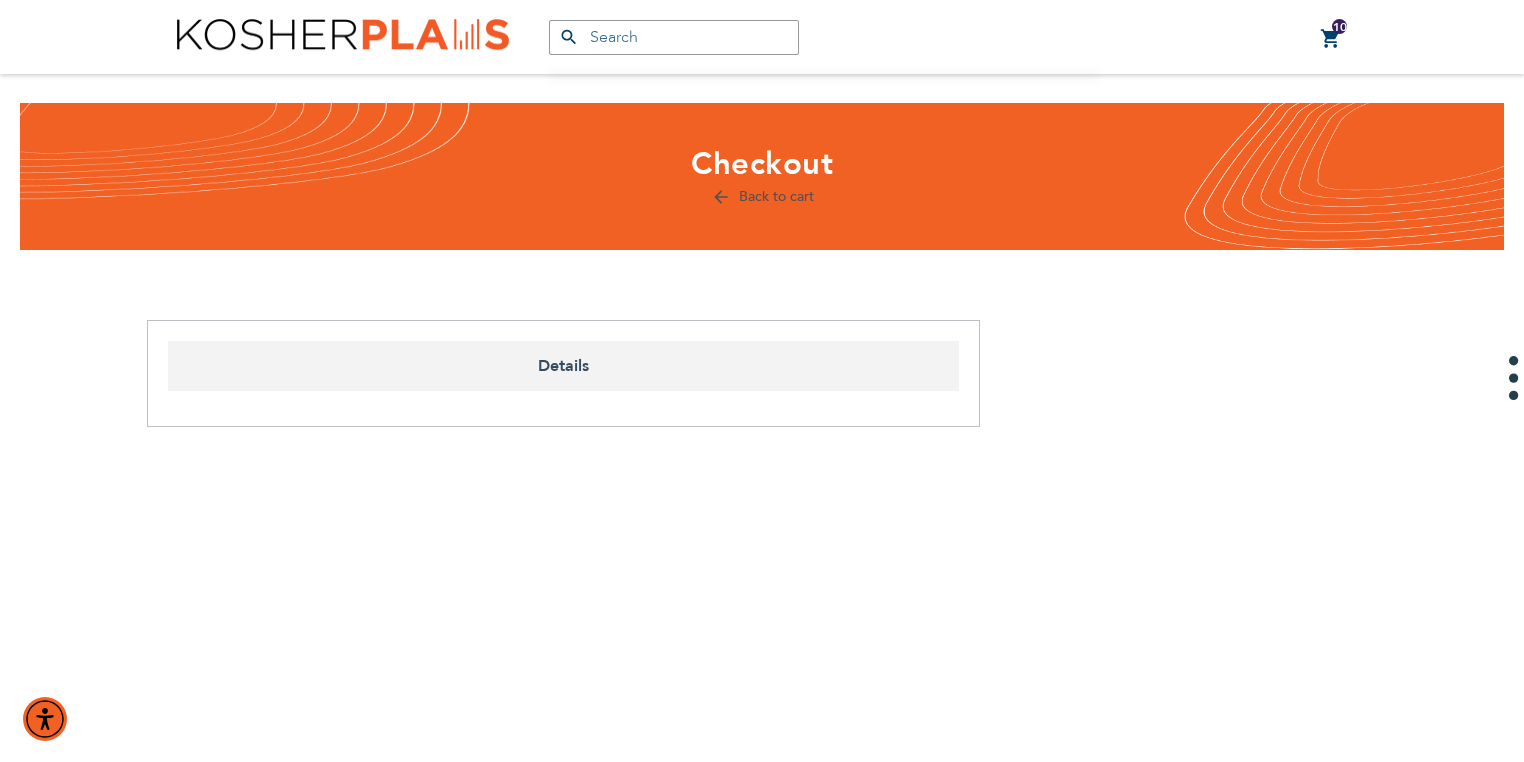 scroll, scrollTop: 0, scrollLeft: 0, axis: both 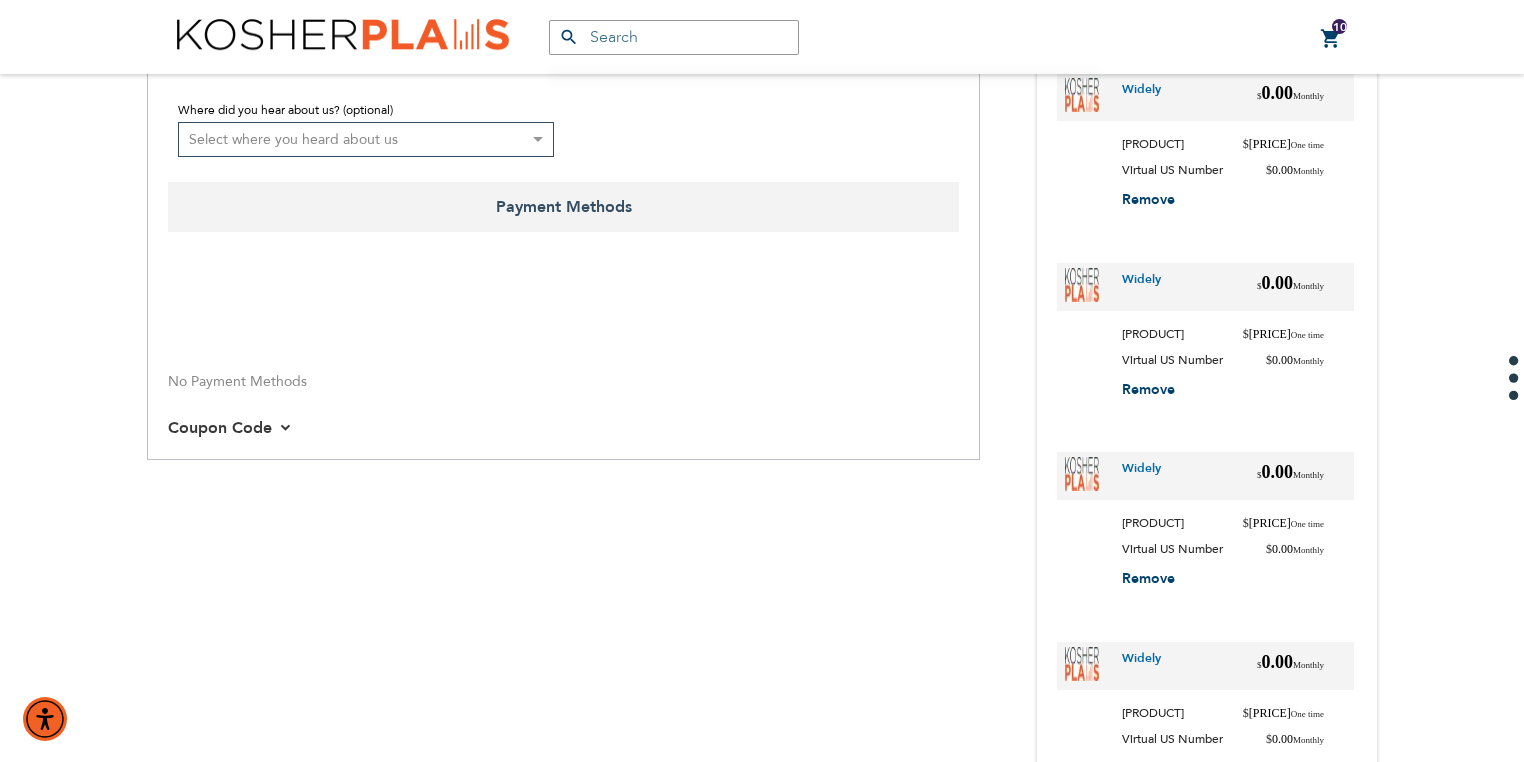 select on "US" 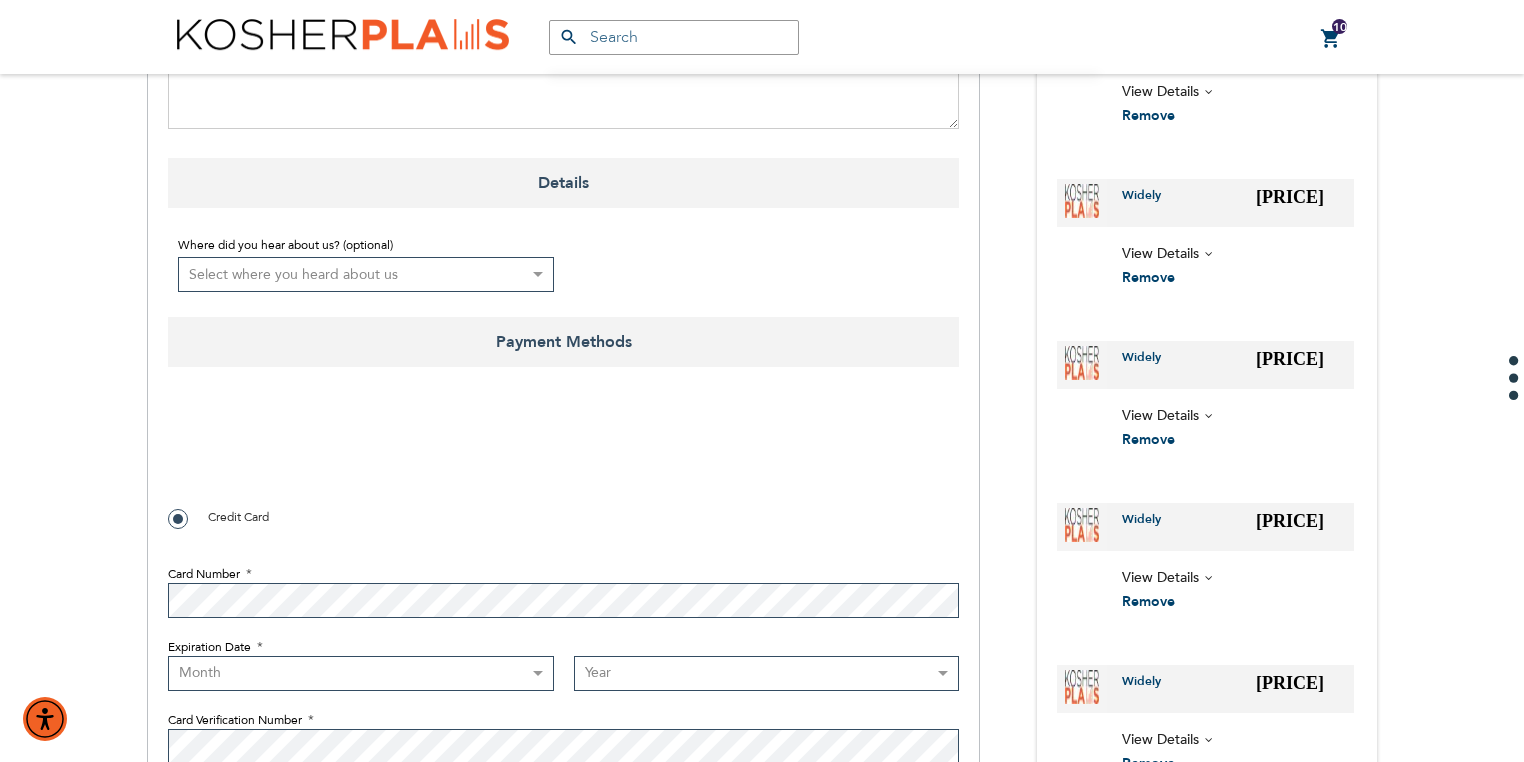 scroll, scrollTop: 878, scrollLeft: 0, axis: vertical 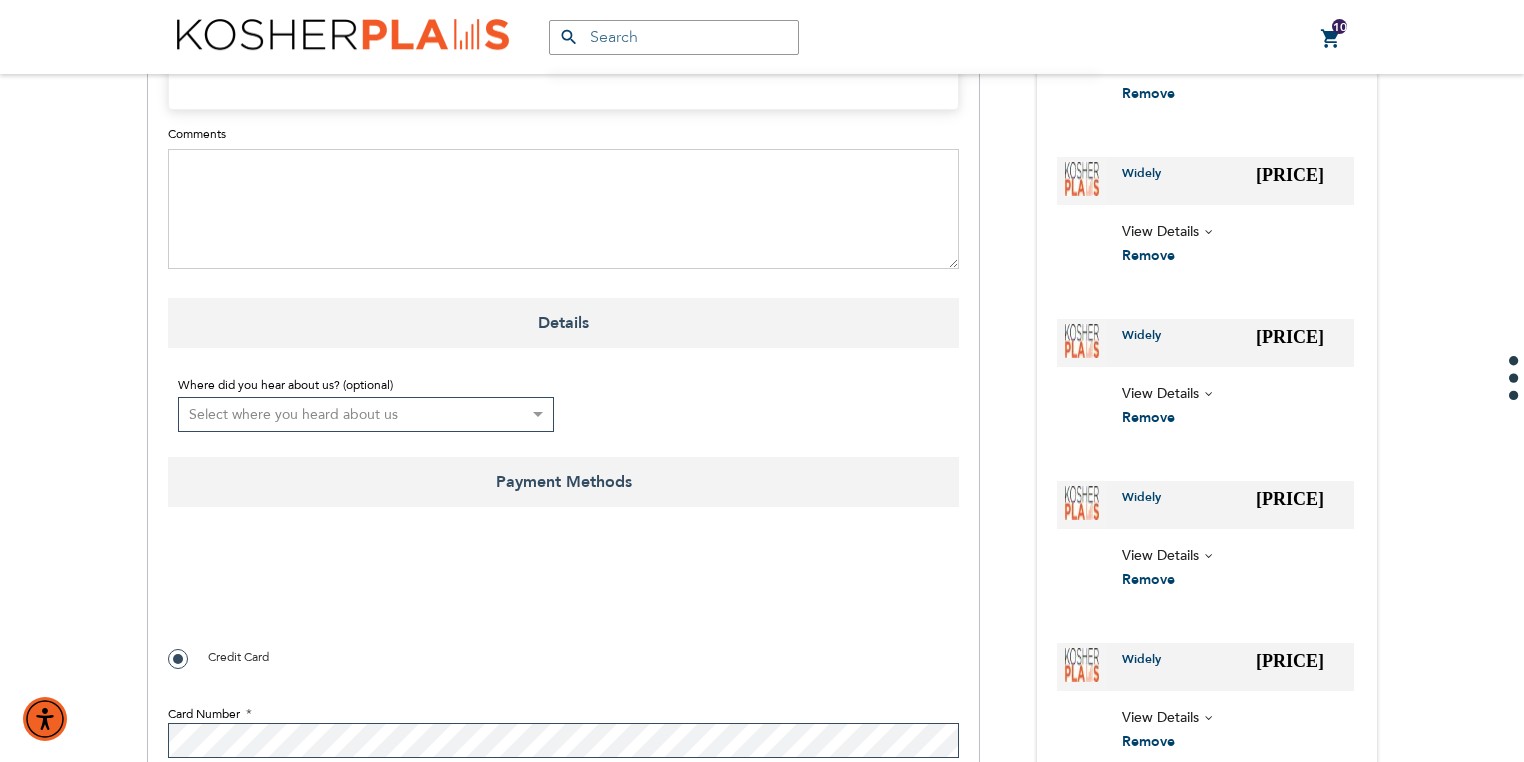 checkbox on "true" 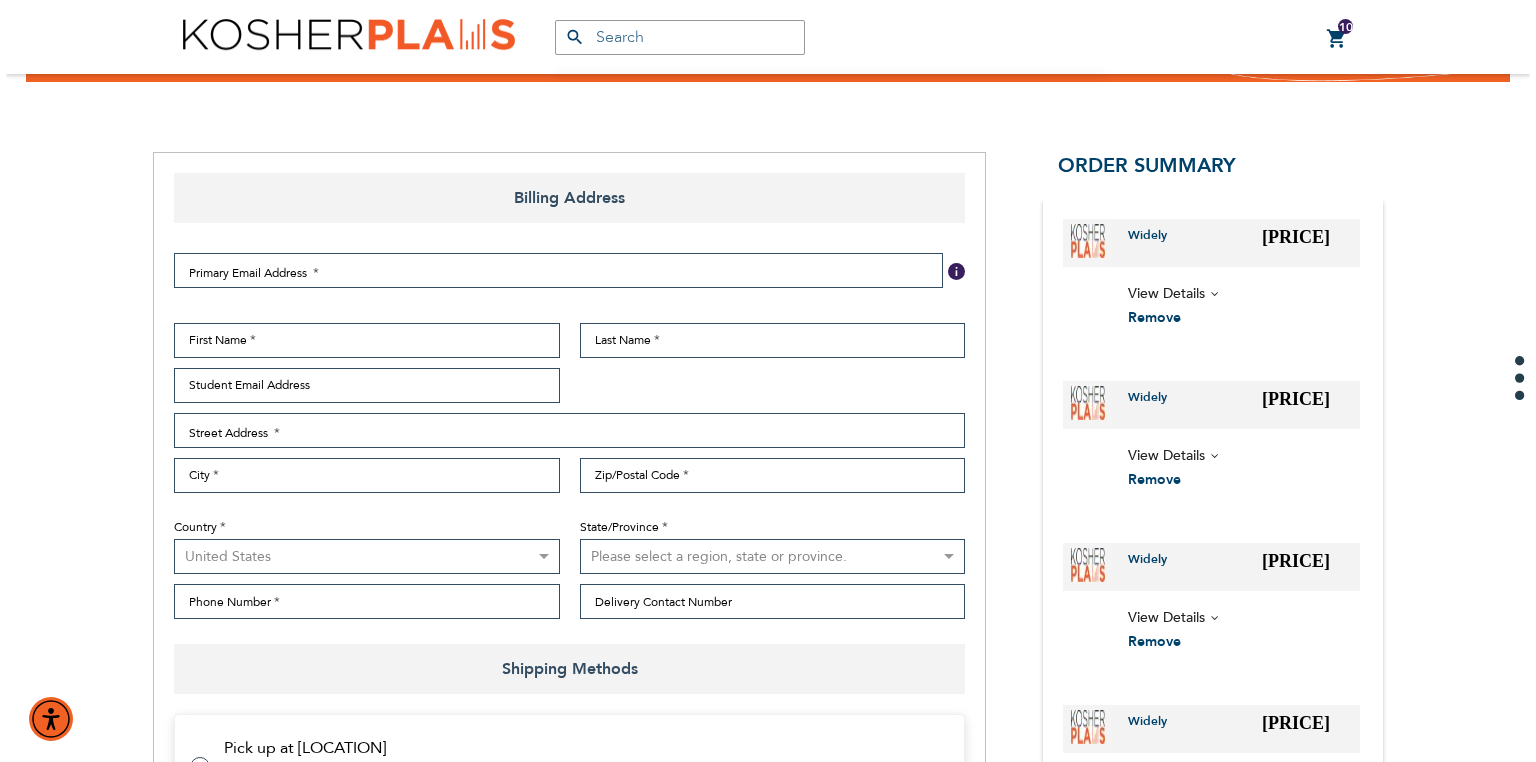 scroll, scrollTop: 158, scrollLeft: 0, axis: vertical 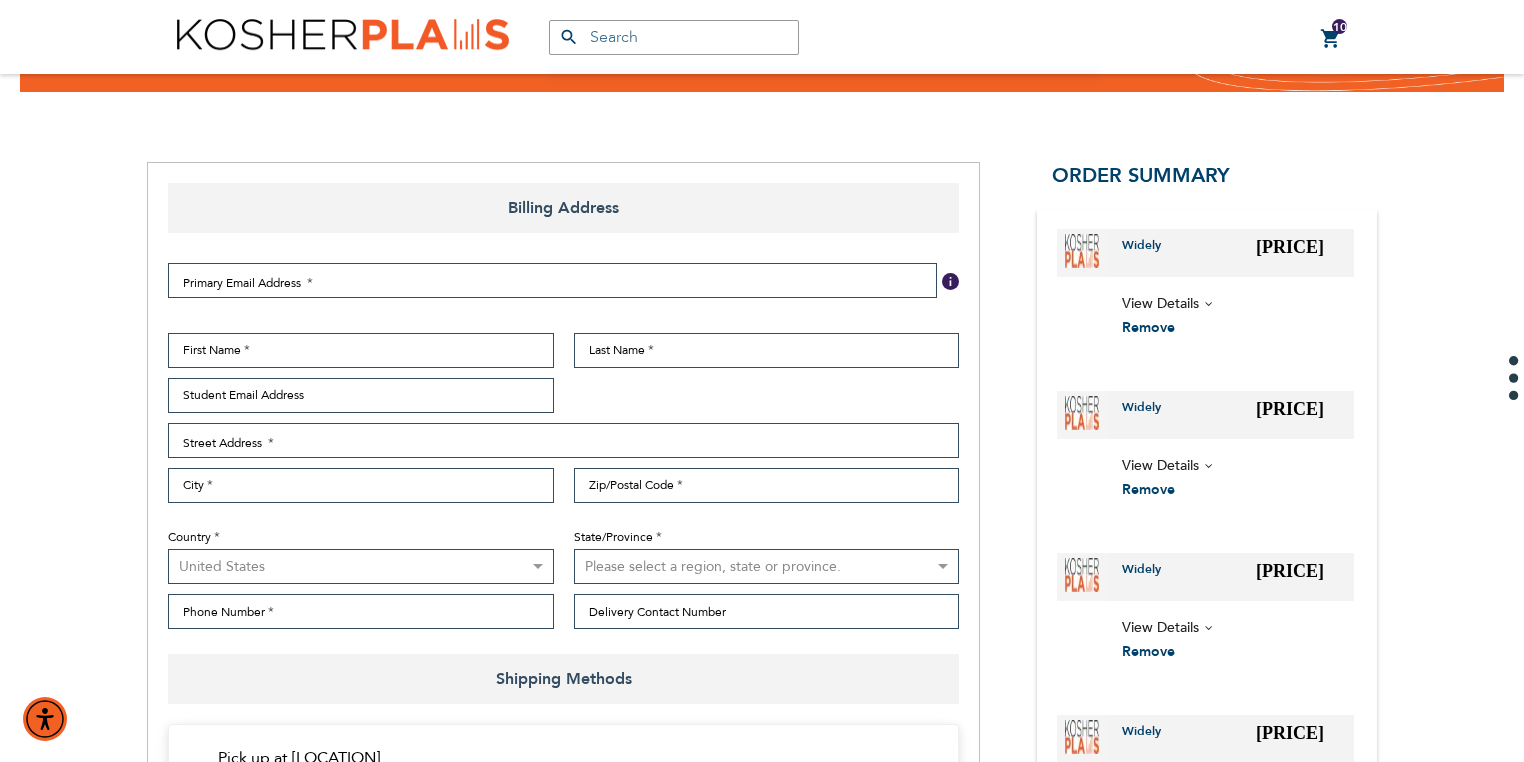 type on "[USERNAME]@[example.com]" 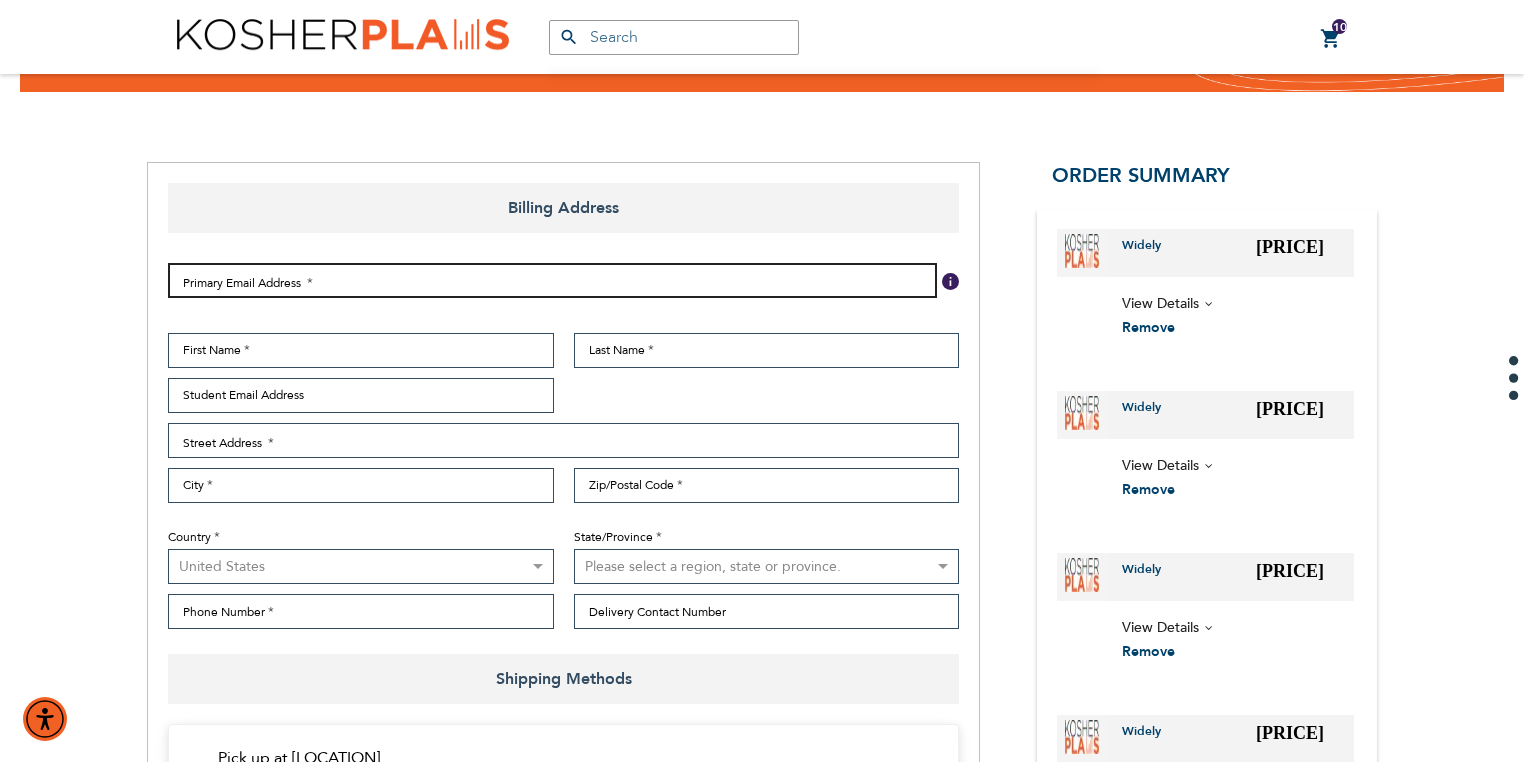 type on "[USERNAME]@[example.com]" 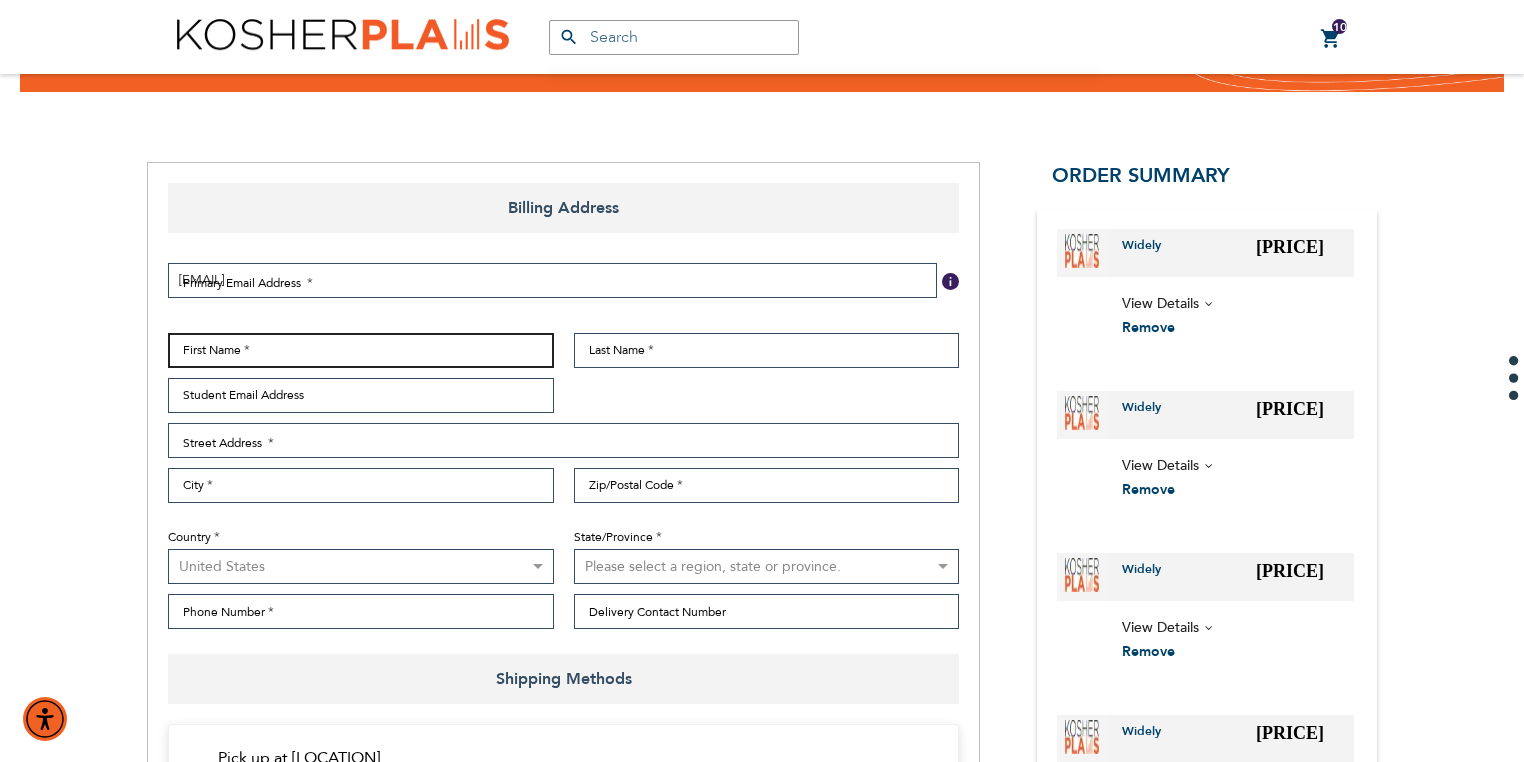 click on "First Name" at bounding box center (361, 350) 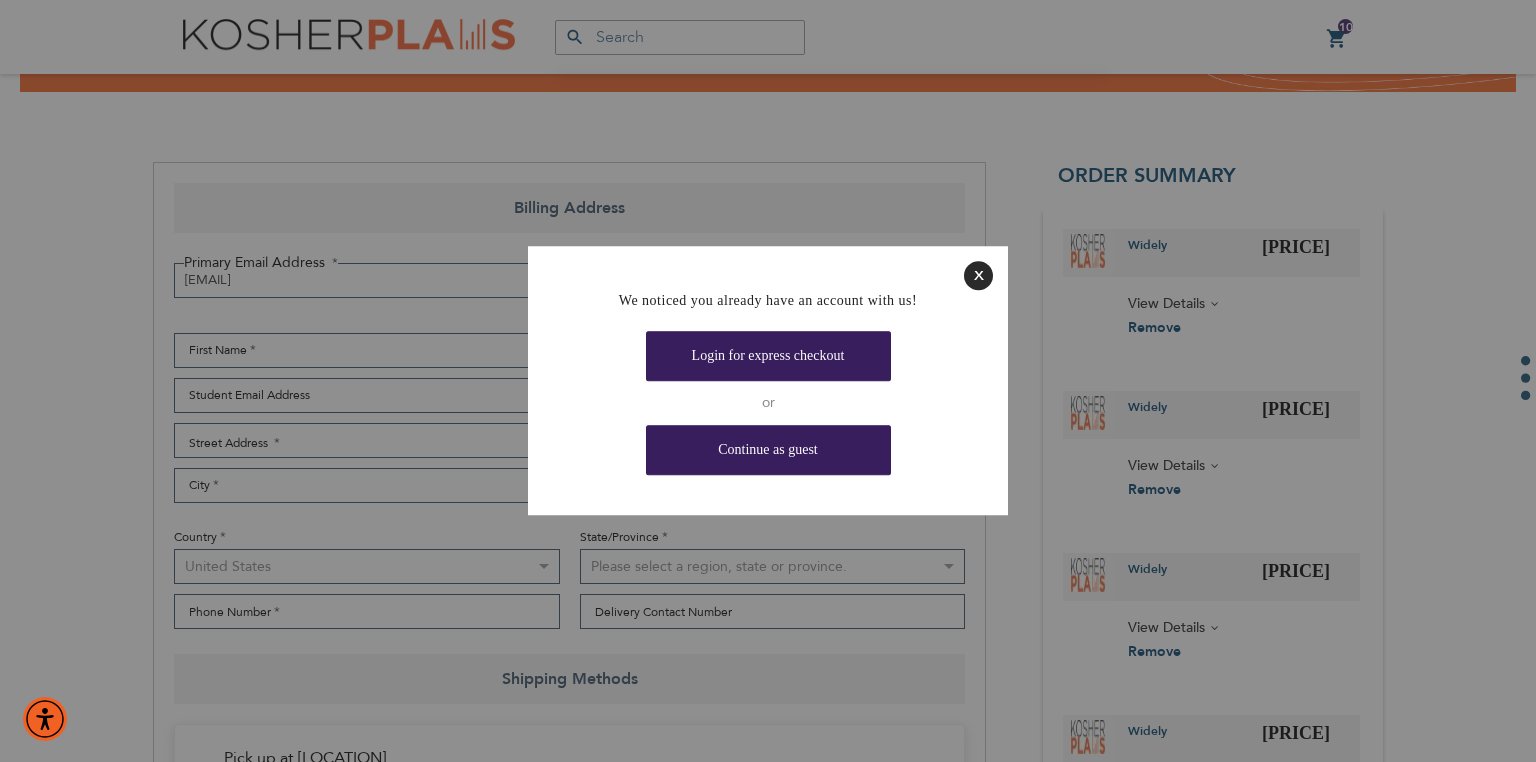 click on "Login for express checkout" at bounding box center [768, 356] 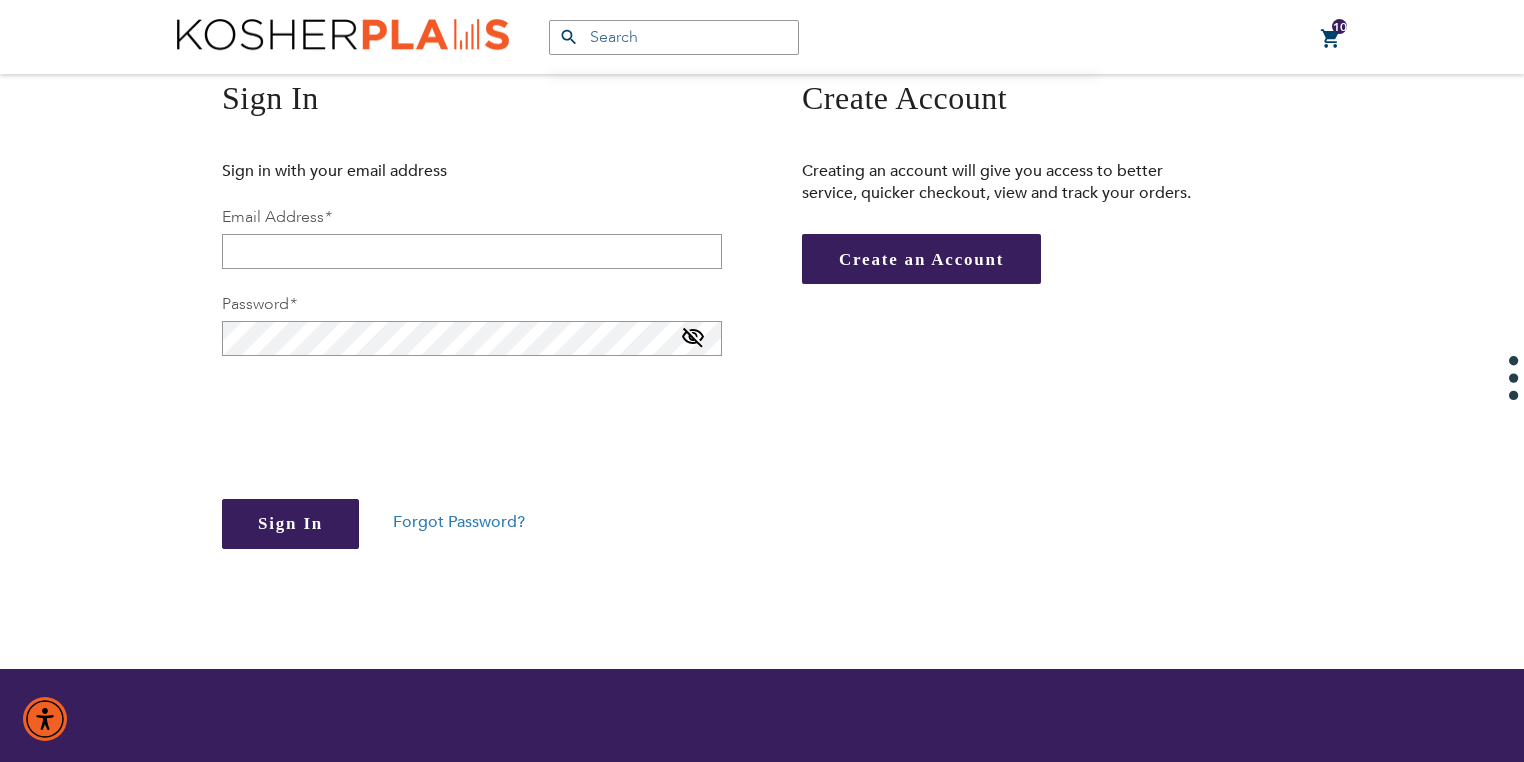 scroll, scrollTop: 320, scrollLeft: 0, axis: vertical 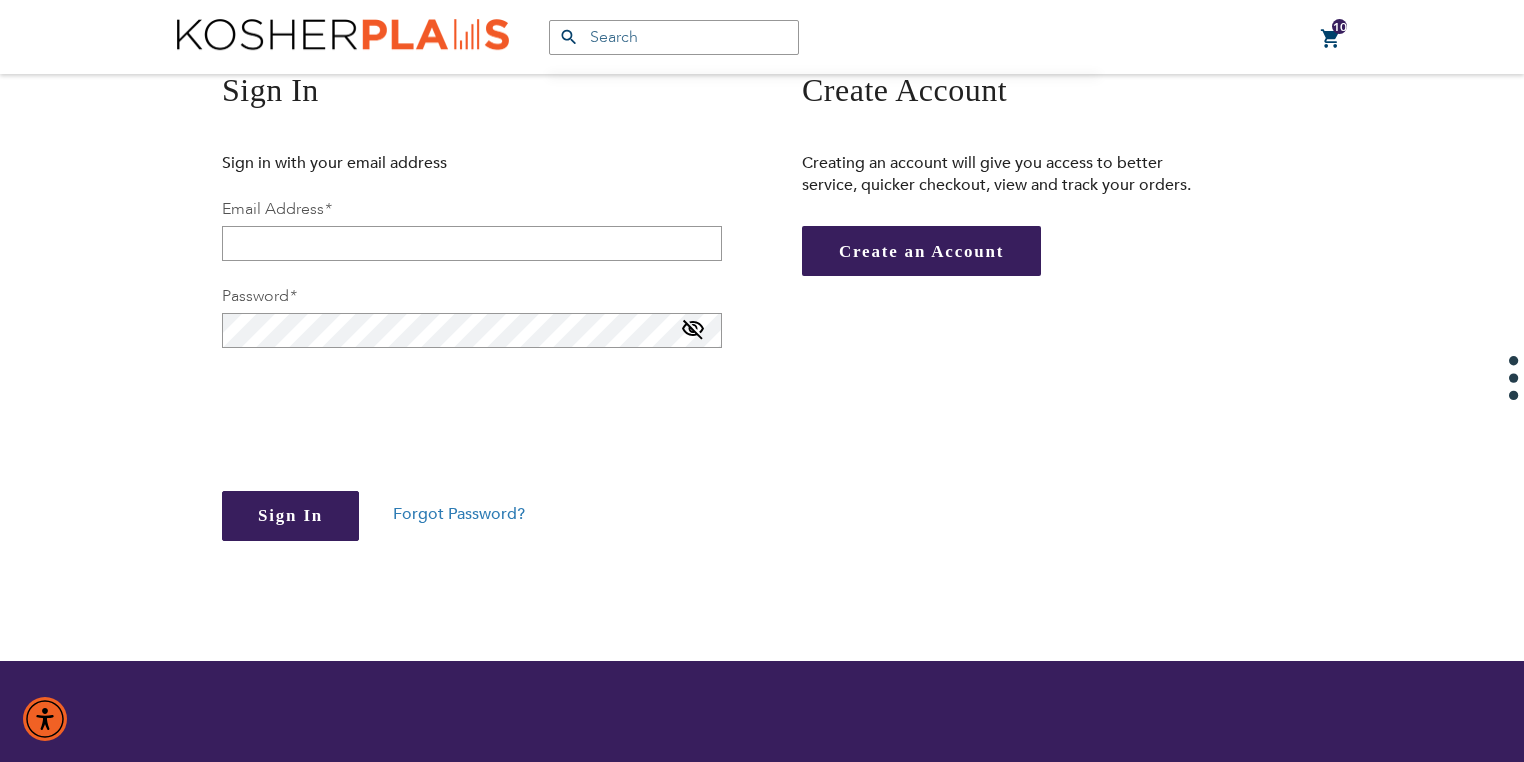 checkbox on "true" 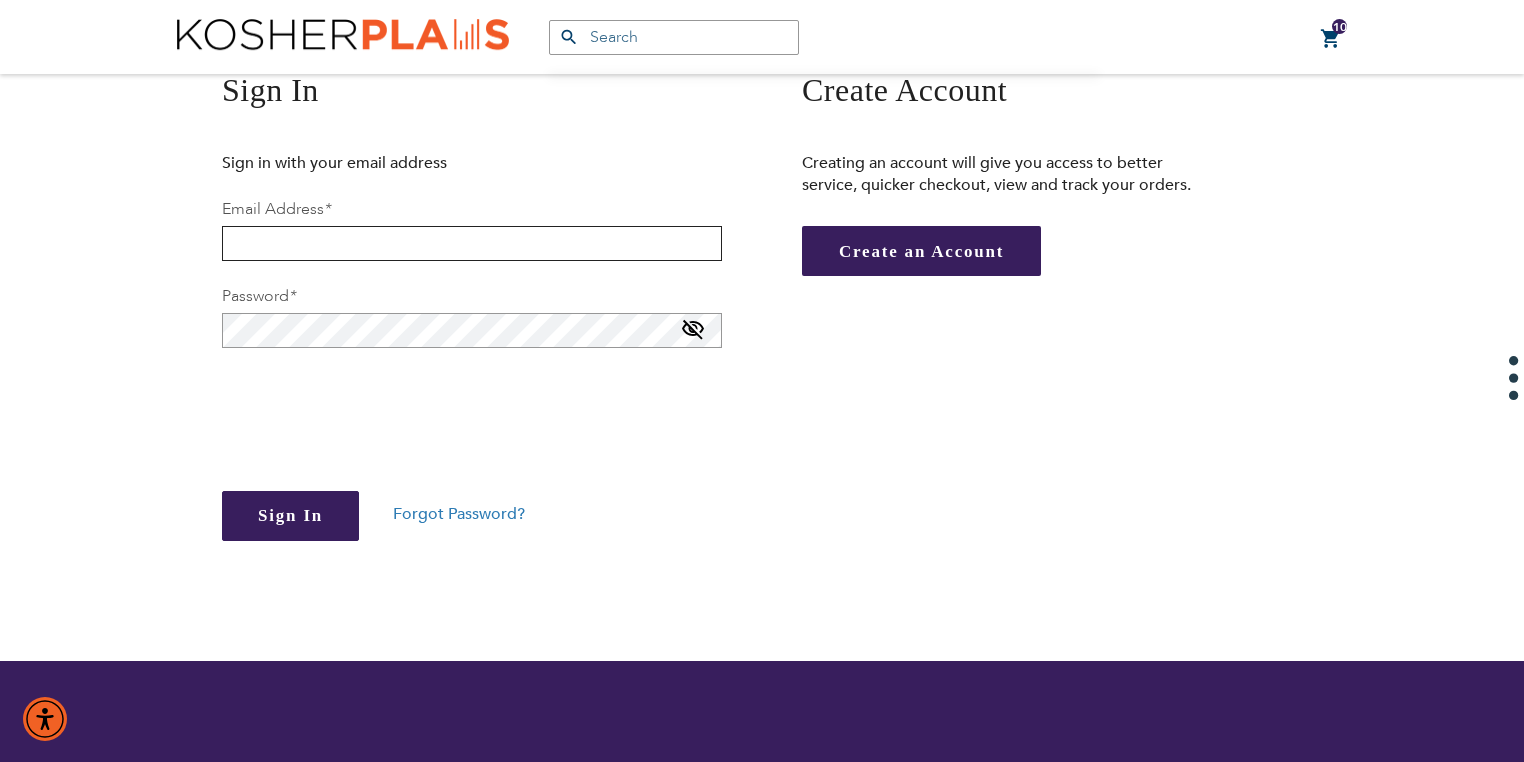 type on "[USERNAME]@[example.com]" 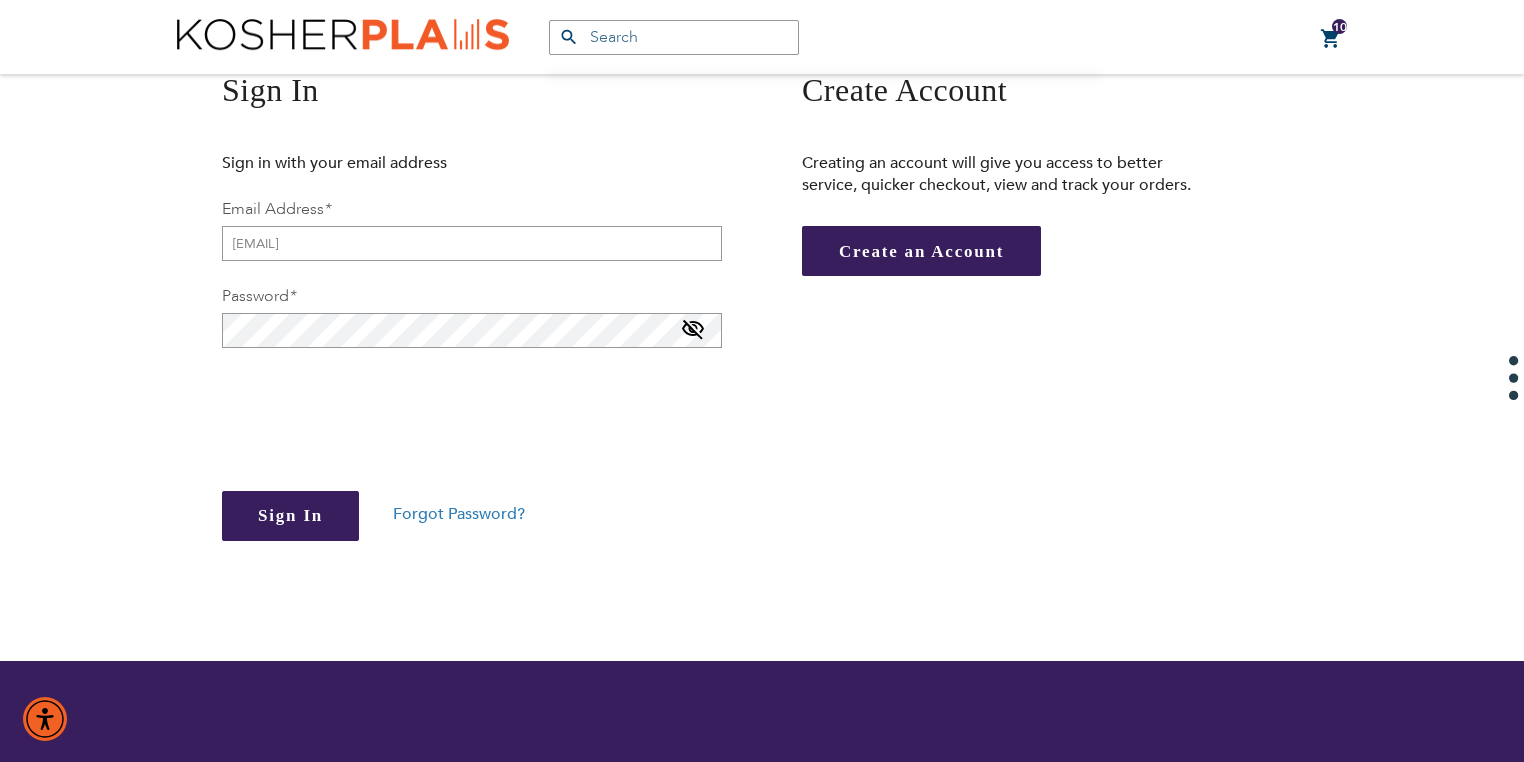 type on "[USERNAME]@[example.com]" 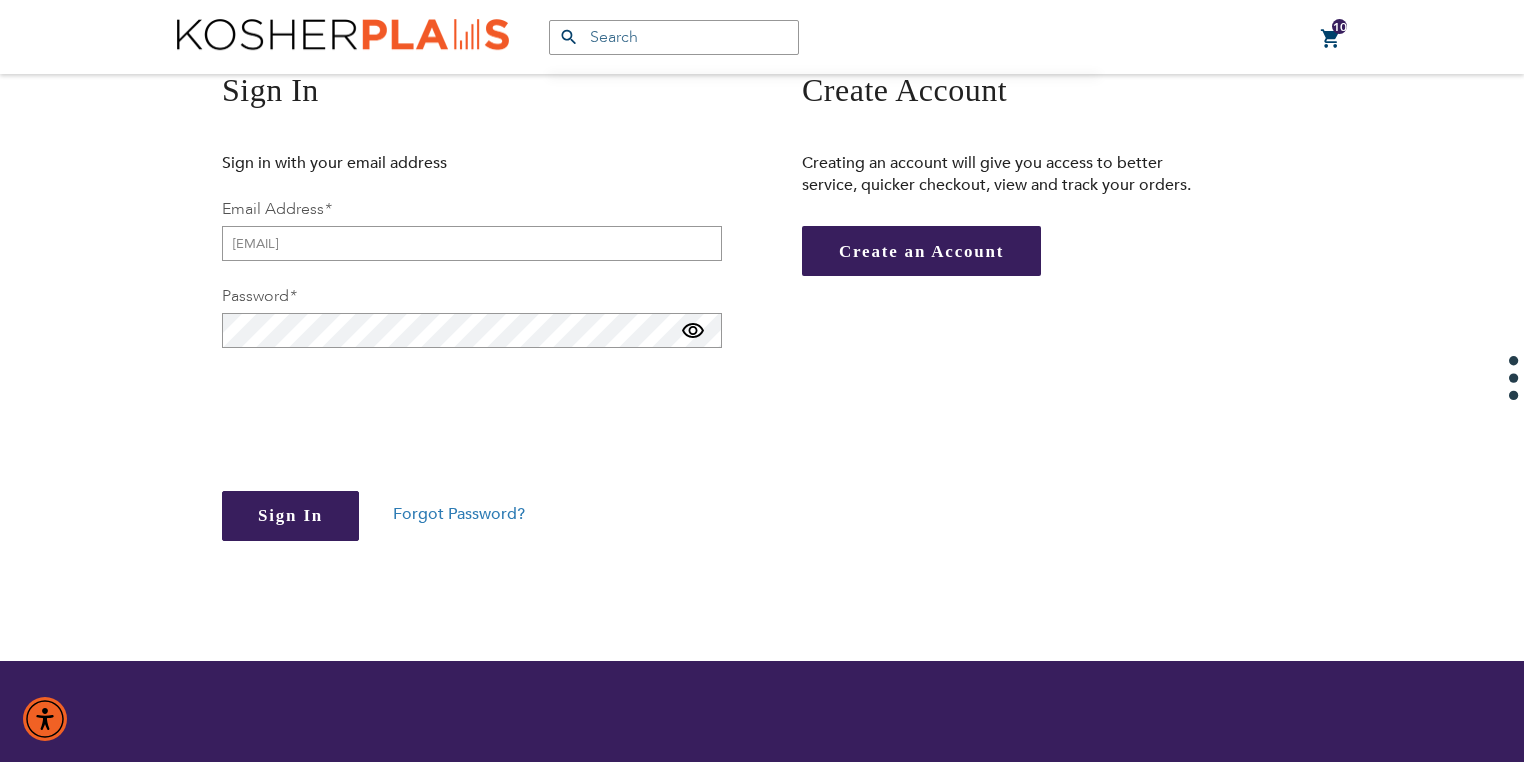 click at bounding box center [693, 335] 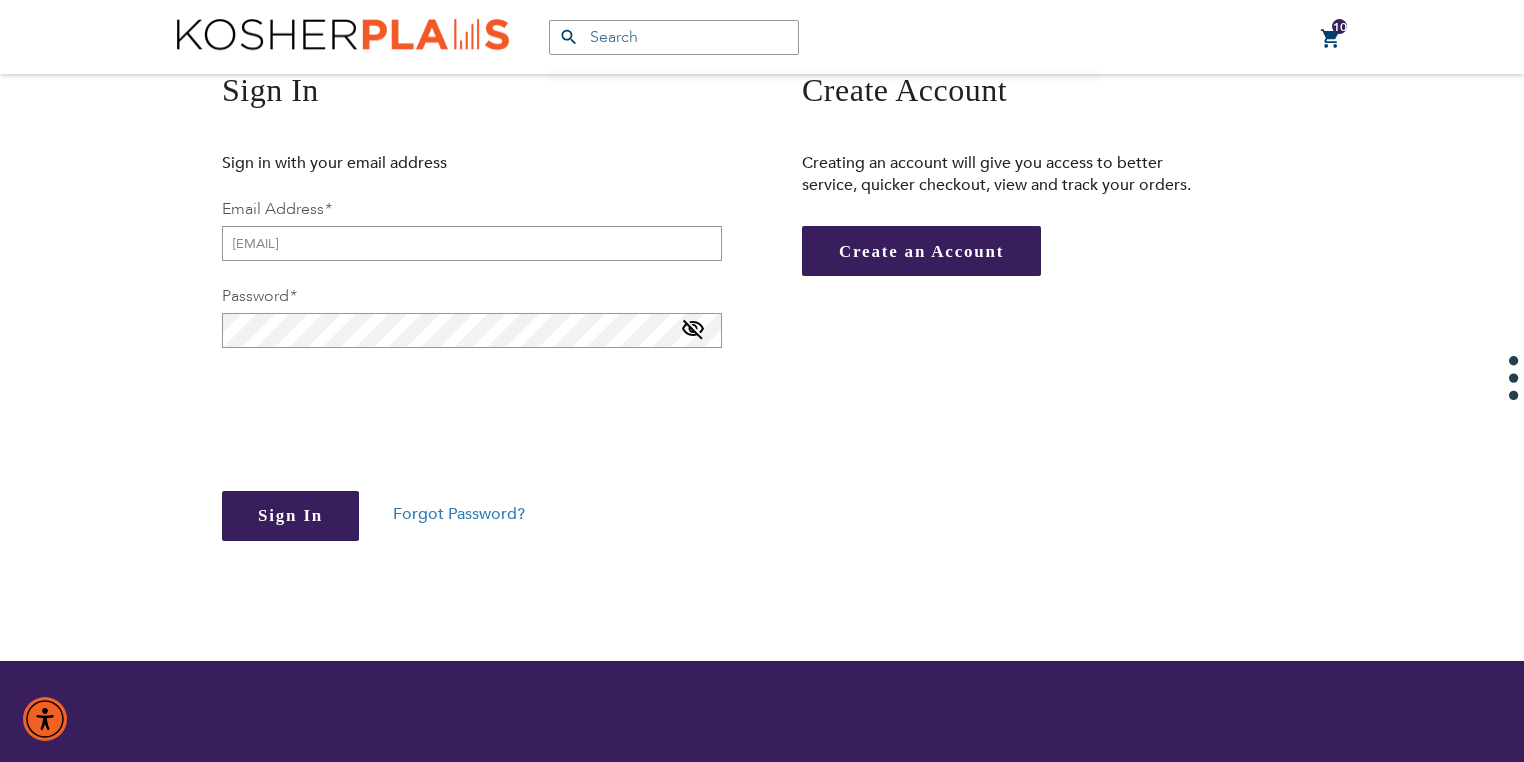 click at bounding box center [693, 334] 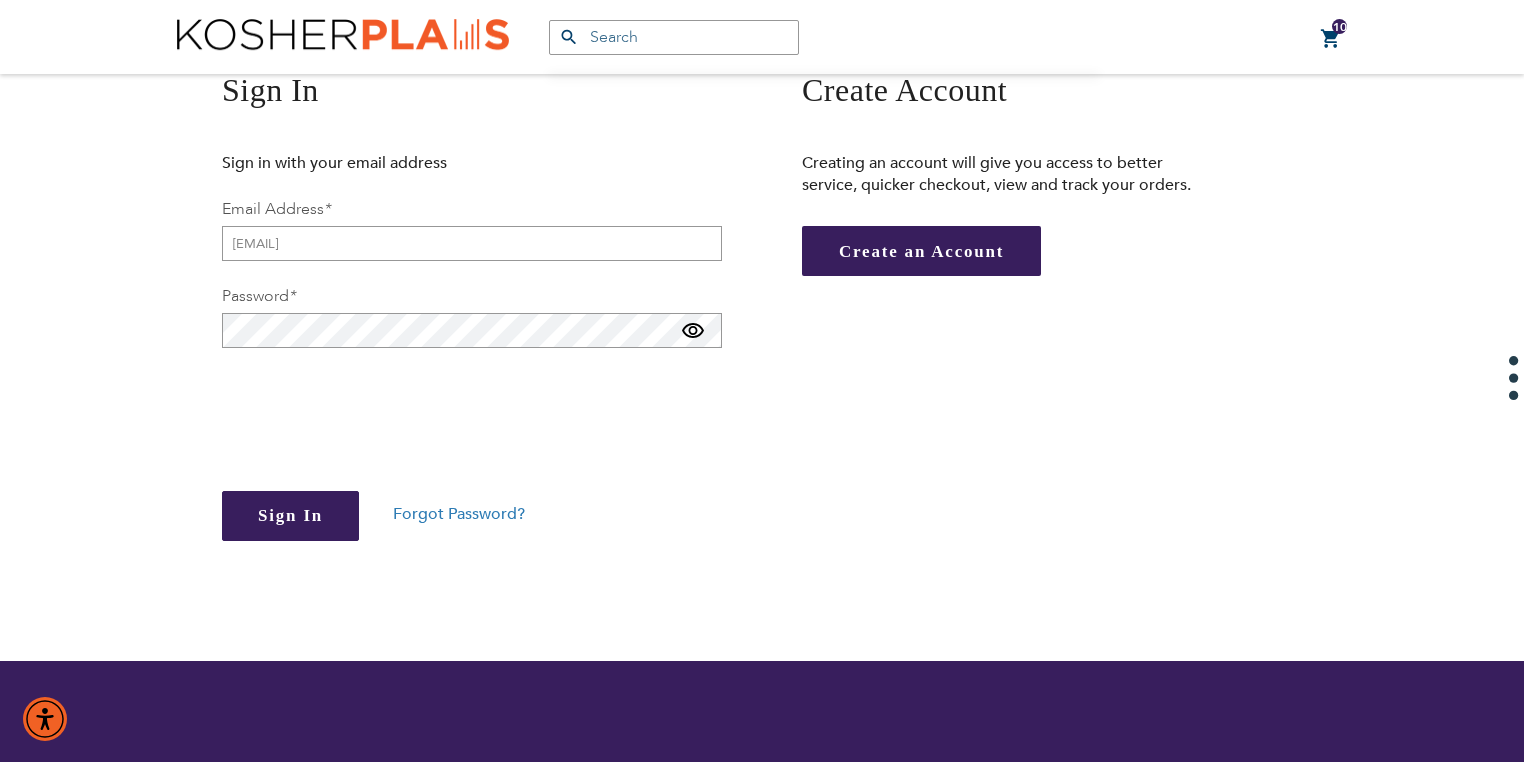 click at bounding box center [693, 335] 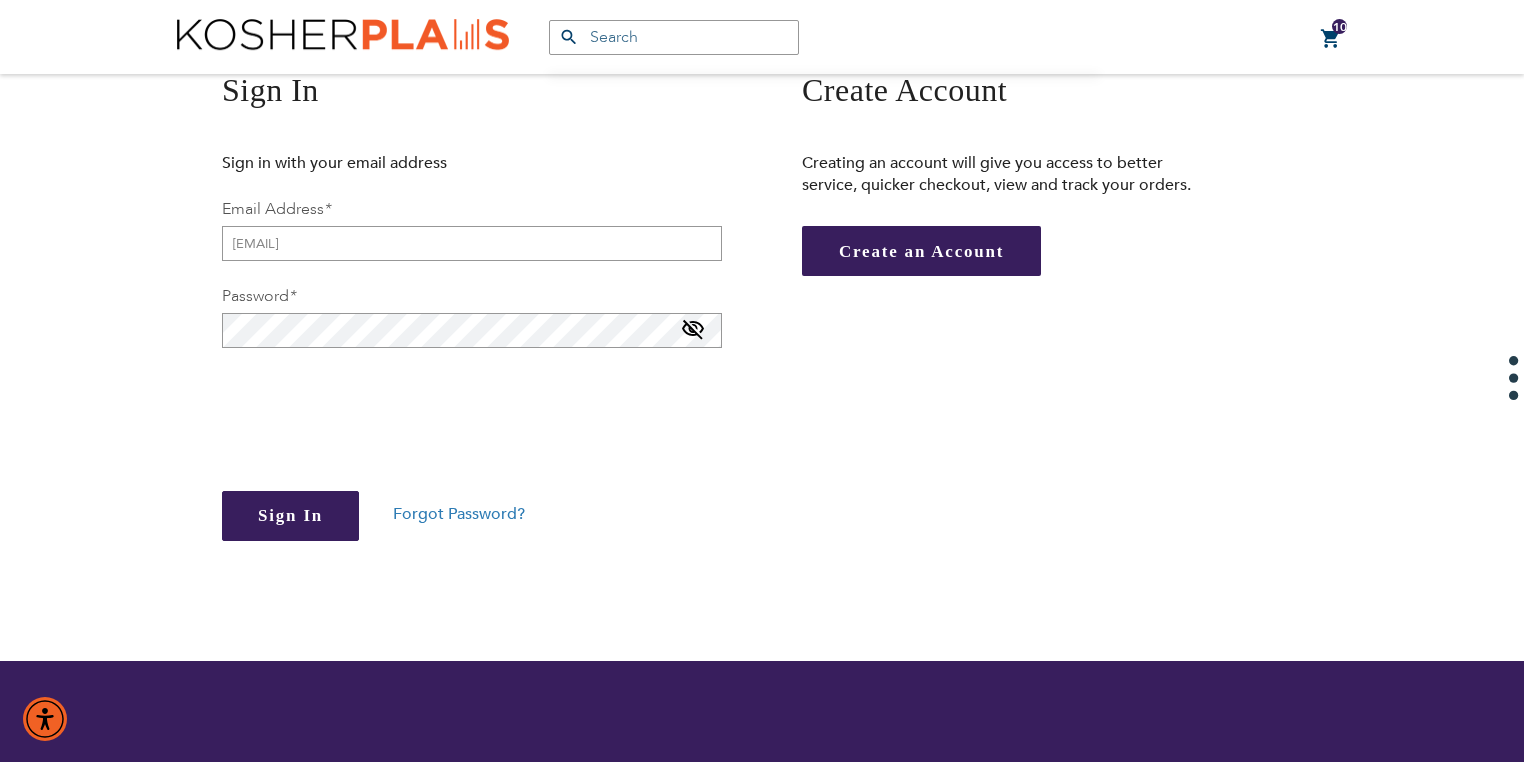 click on "Sign In" at bounding box center [290, 516] 